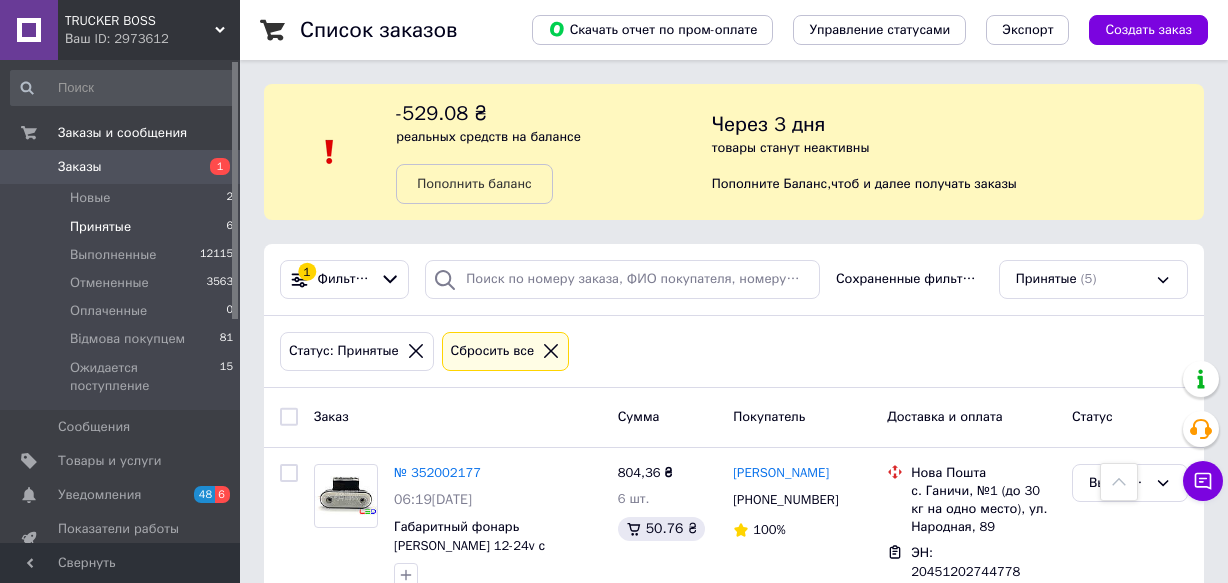 scroll, scrollTop: 826, scrollLeft: 0, axis: vertical 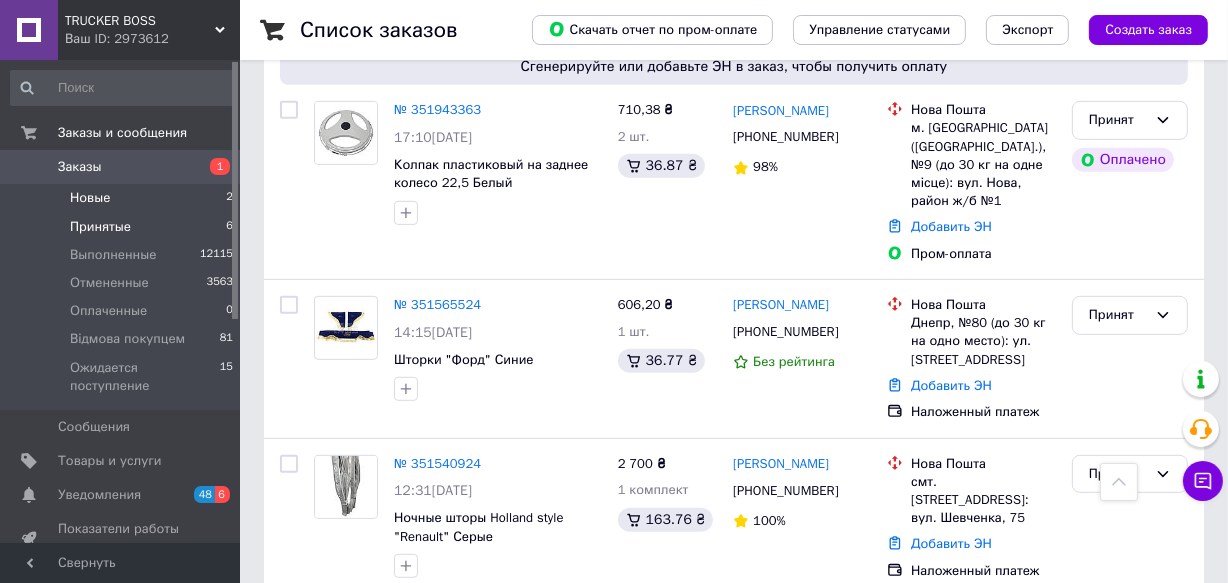 click on "Новые" at bounding box center (90, 198) 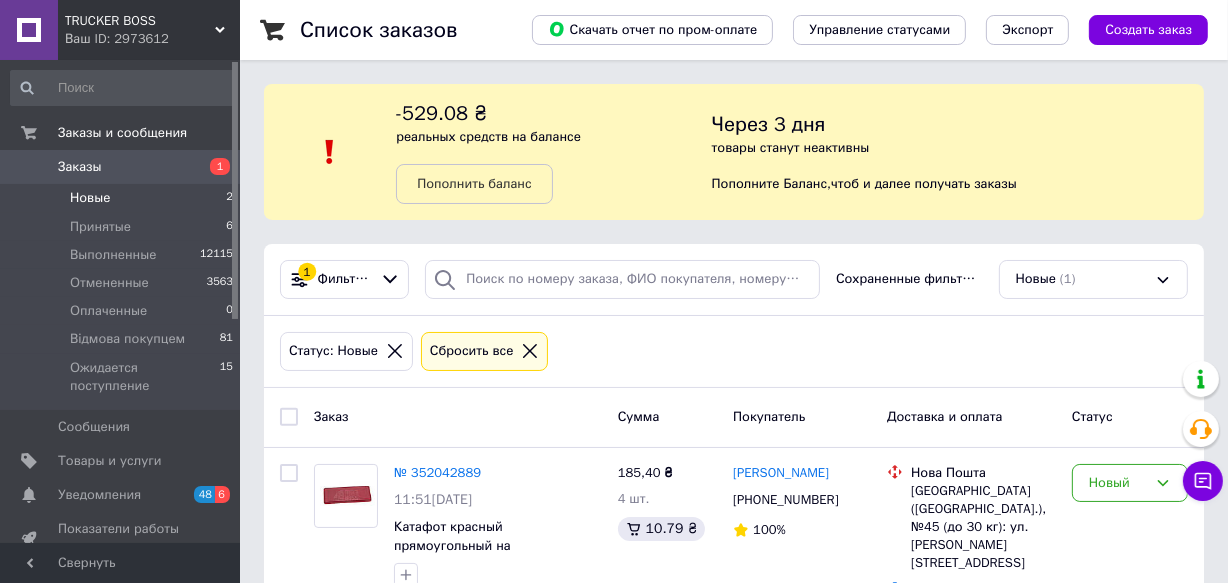 scroll, scrollTop: 45, scrollLeft: 0, axis: vertical 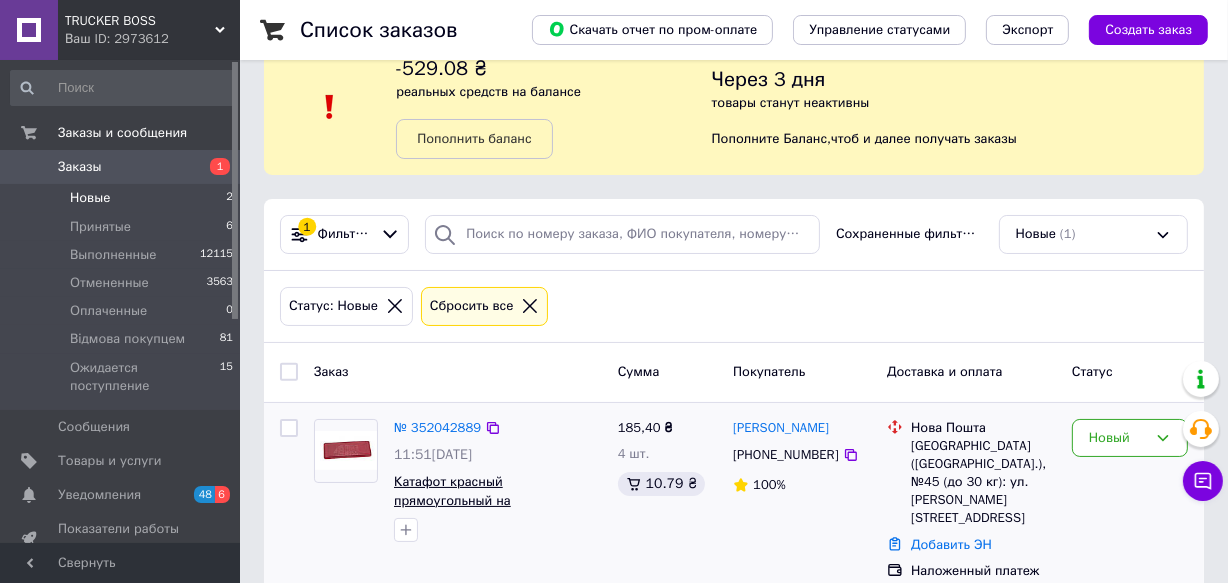 click on "Катафот красный прямоугольный на самоклеящейся основе 86мм*40мм Yuceplast" at bounding box center (467, 509) 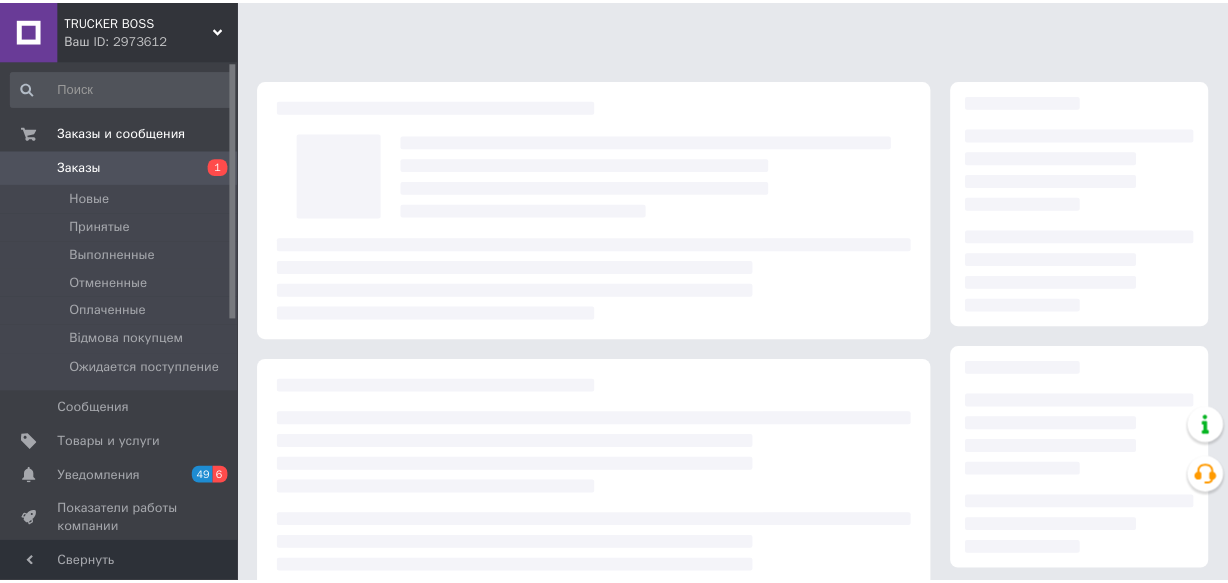 scroll, scrollTop: 0, scrollLeft: 0, axis: both 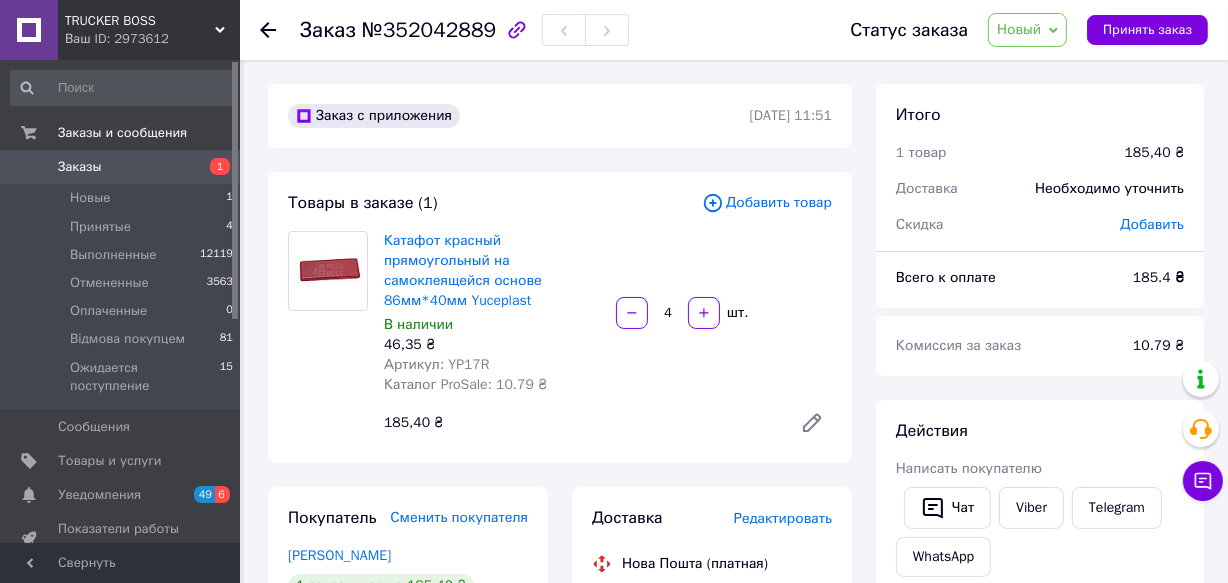 click on "Артикул: YP17R" at bounding box center [437, 364] 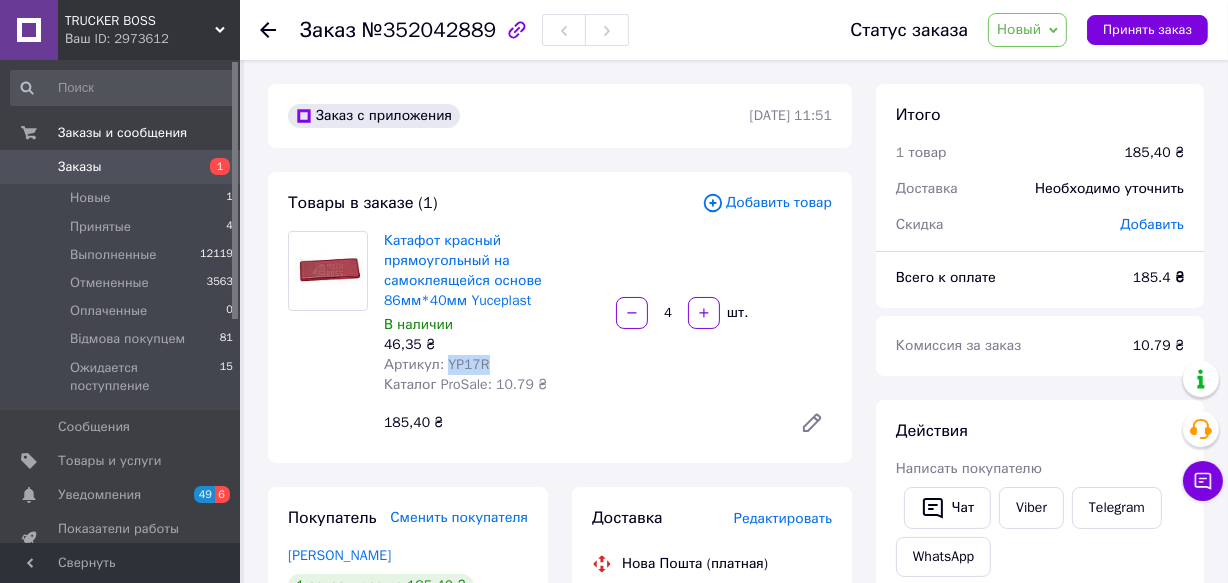 click on "Артикул: YP17R" at bounding box center (437, 364) 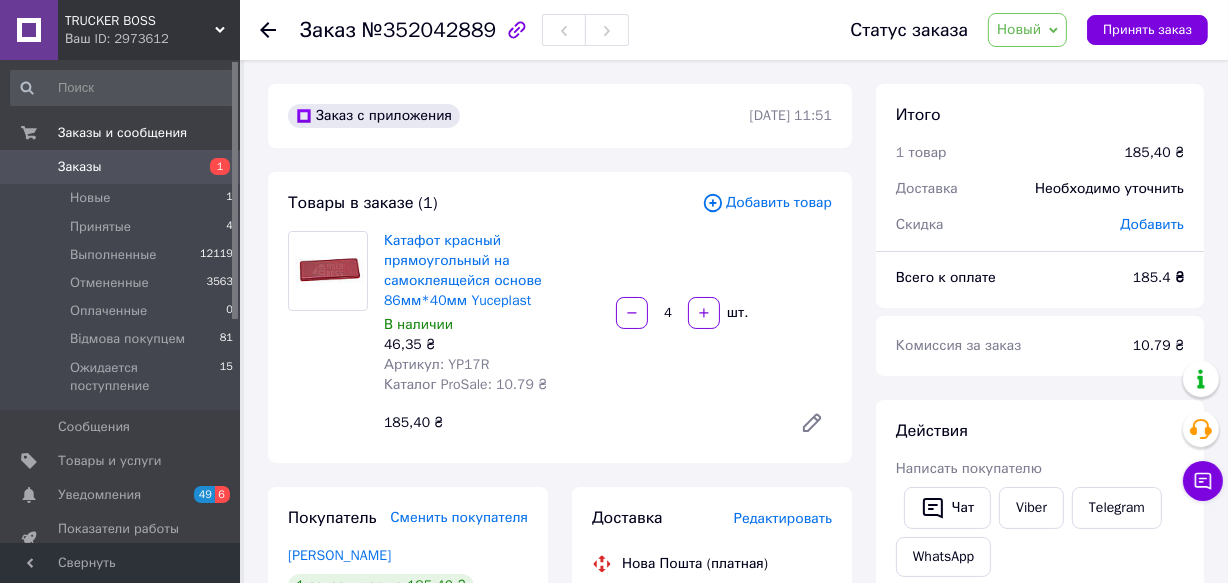 click 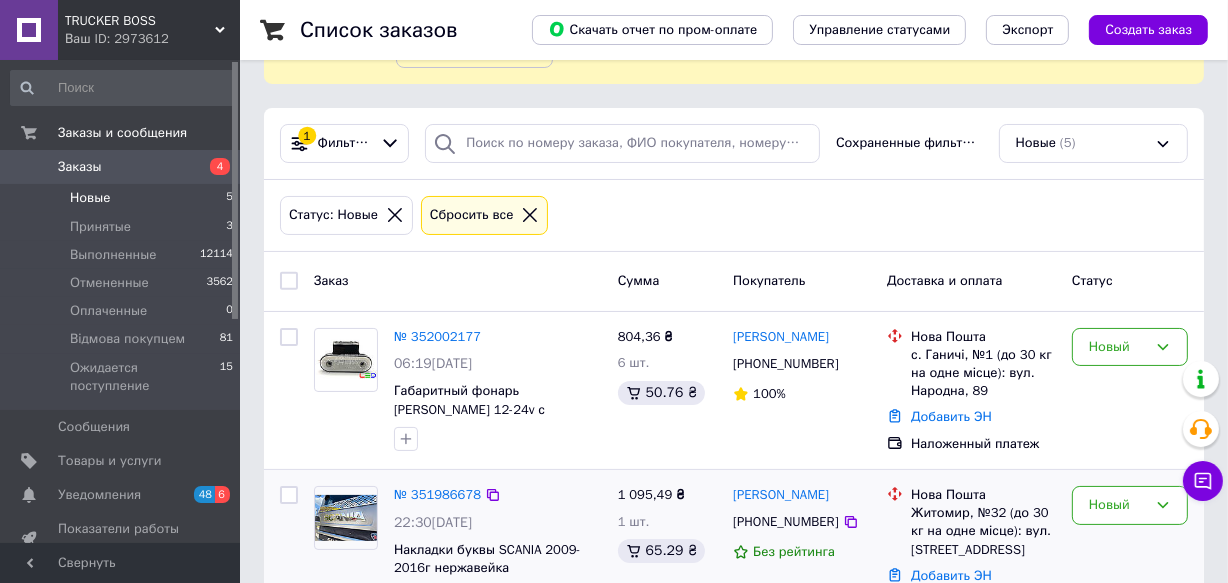 scroll, scrollTop: 227, scrollLeft: 0, axis: vertical 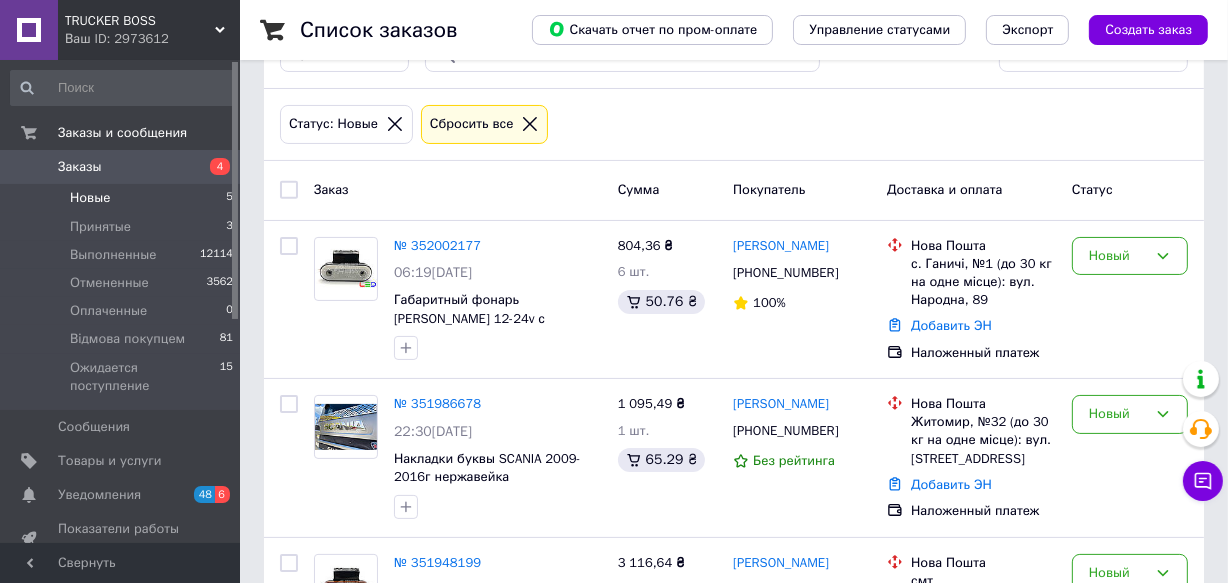 click on "Заказы" at bounding box center (121, 167) 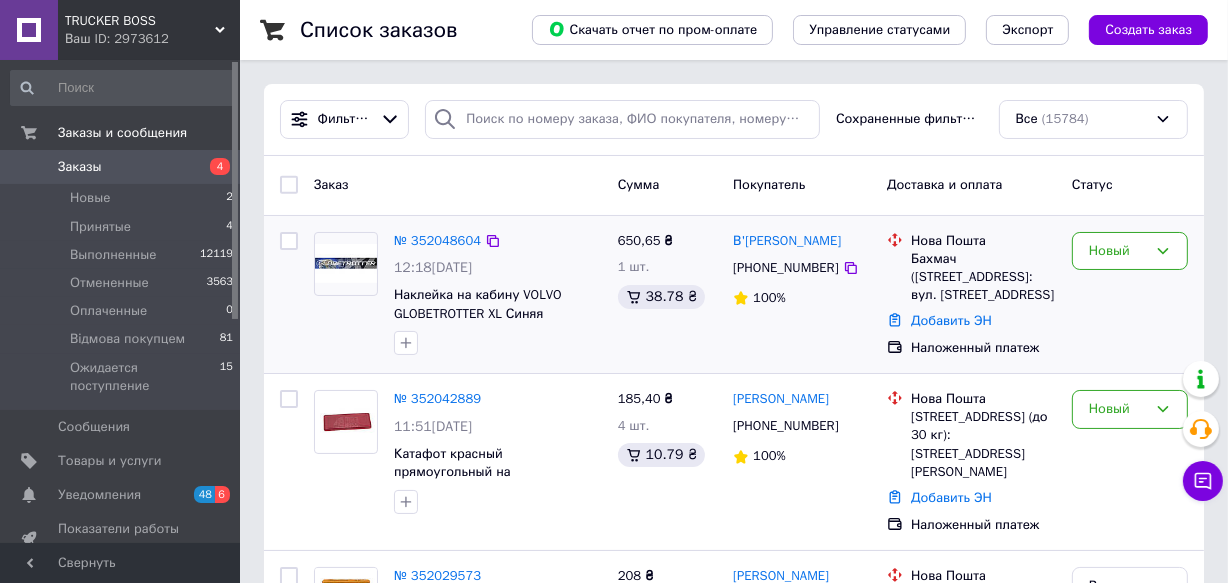 scroll, scrollTop: 90, scrollLeft: 0, axis: vertical 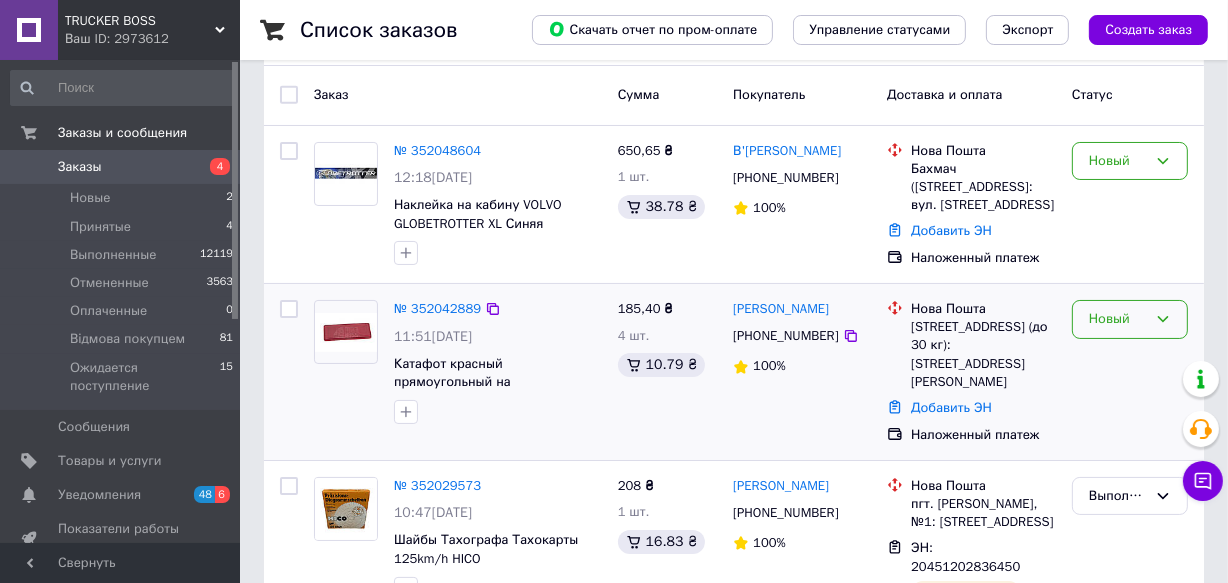 click 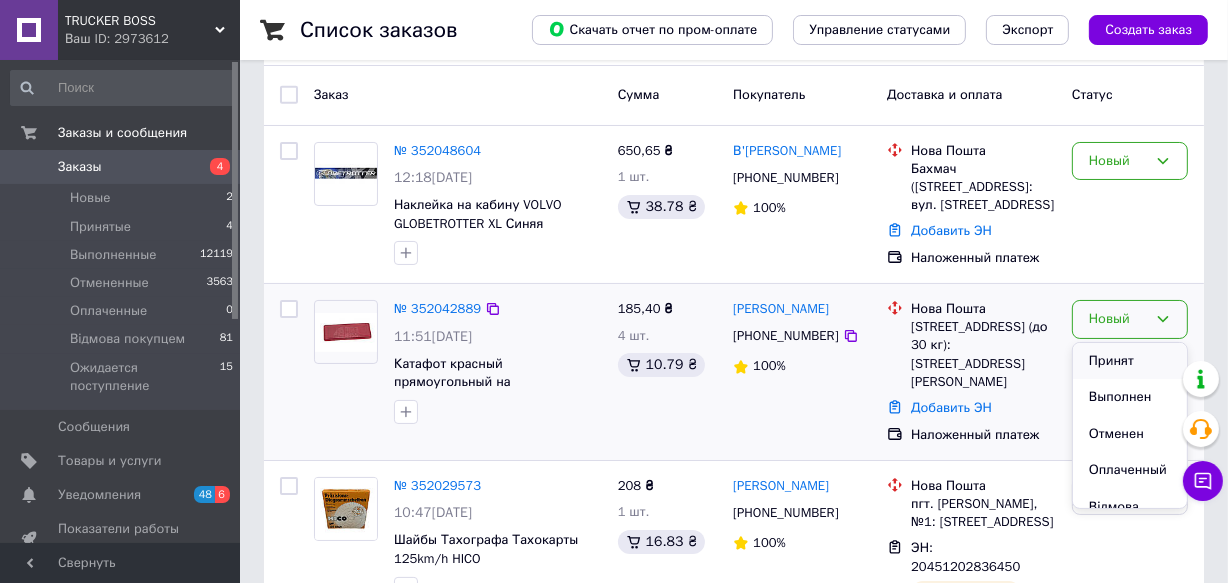 click on "Принят" at bounding box center [1130, 361] 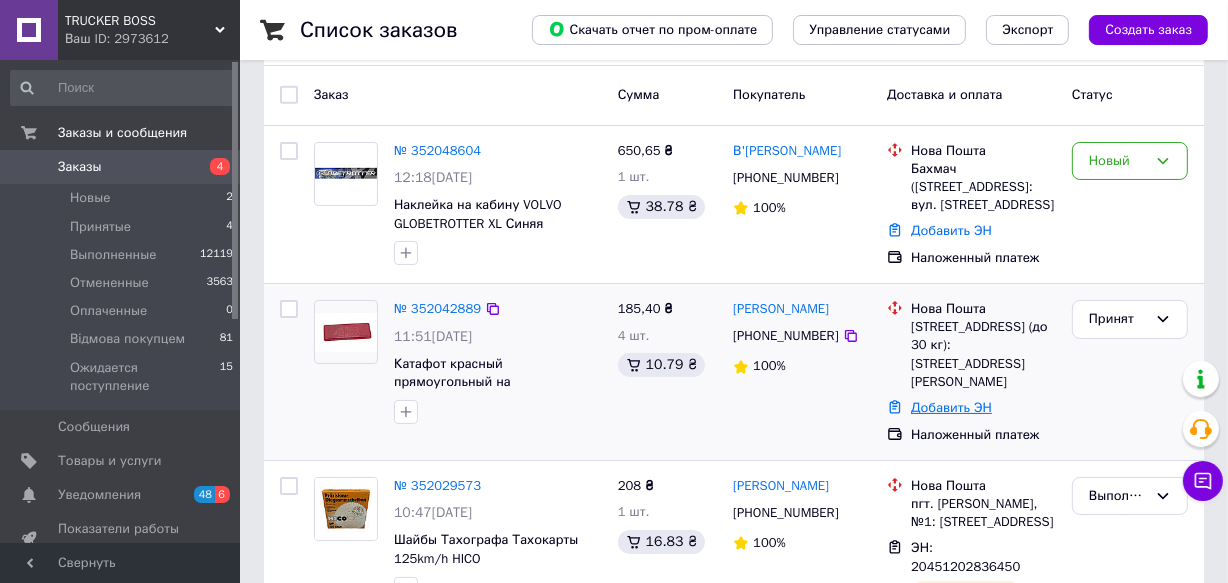 click on "Добавить ЭН" at bounding box center [951, 407] 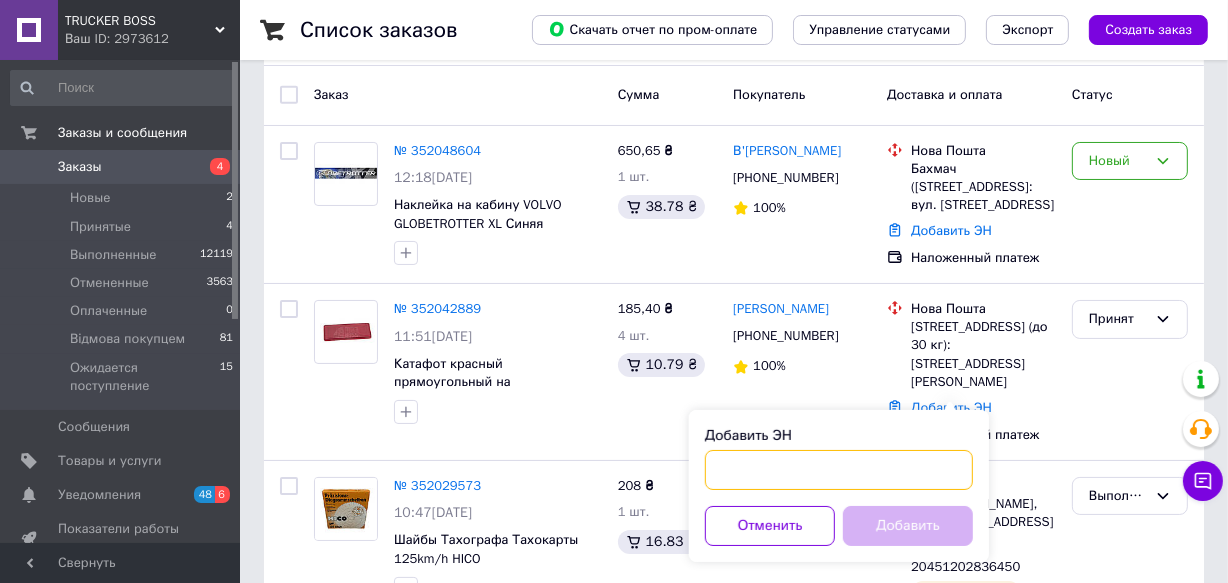 click on "Добавить ЭН" at bounding box center [839, 470] 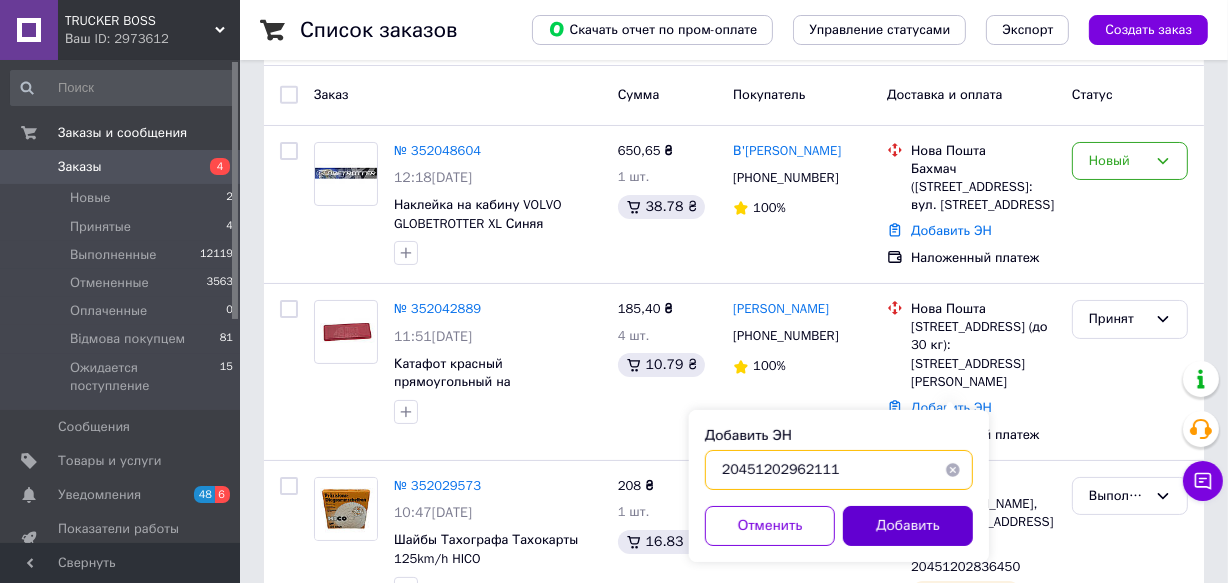 type on "20451202962111" 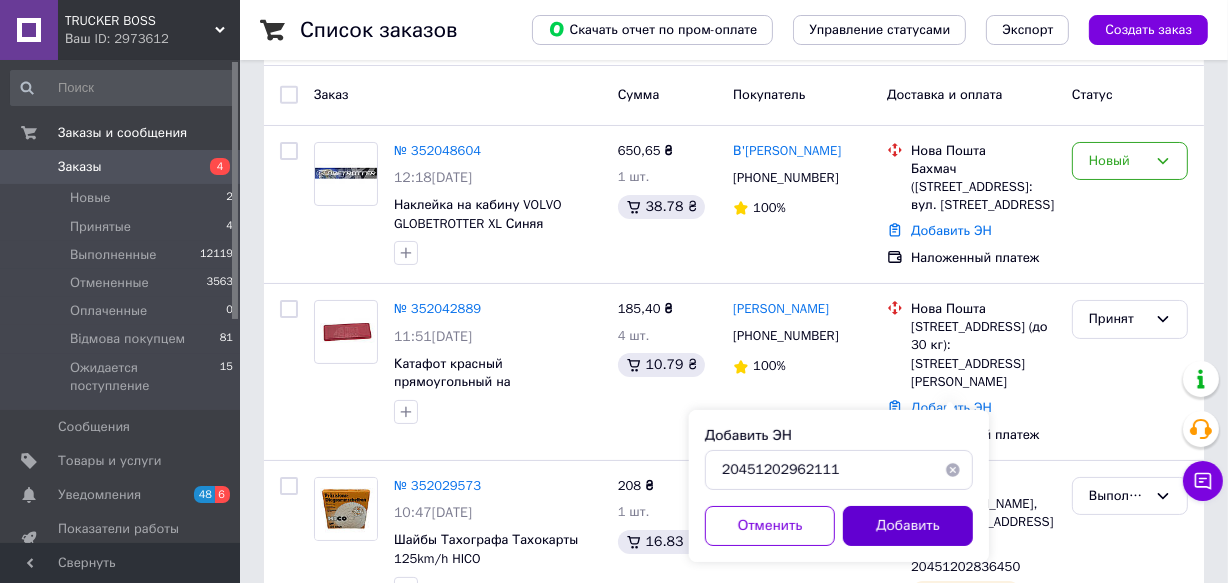 click on "Добавить" at bounding box center (908, 526) 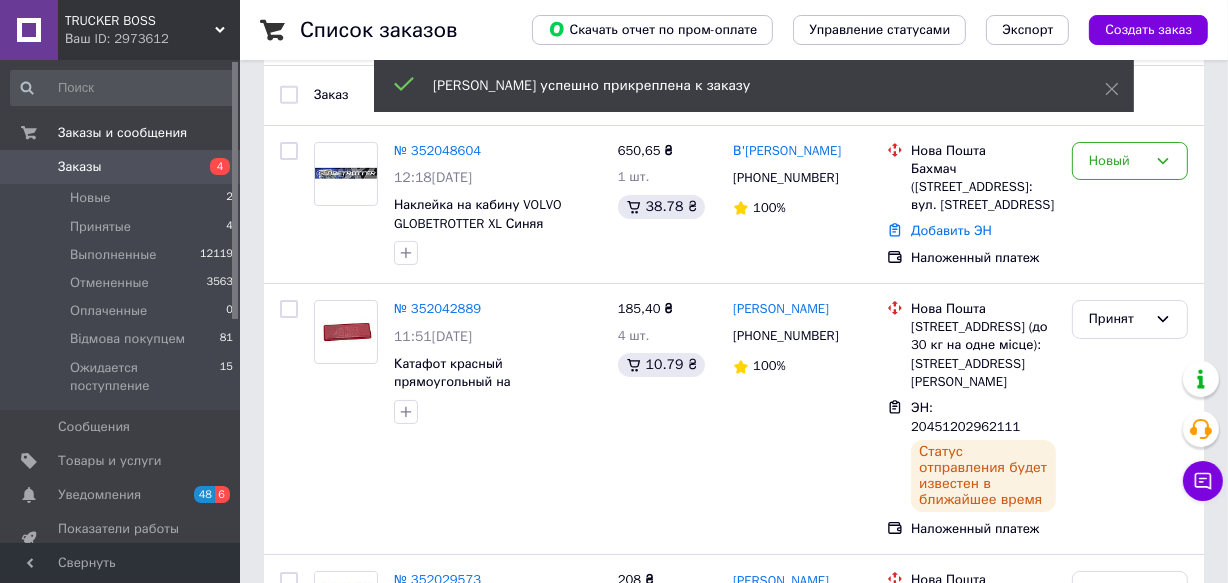 click 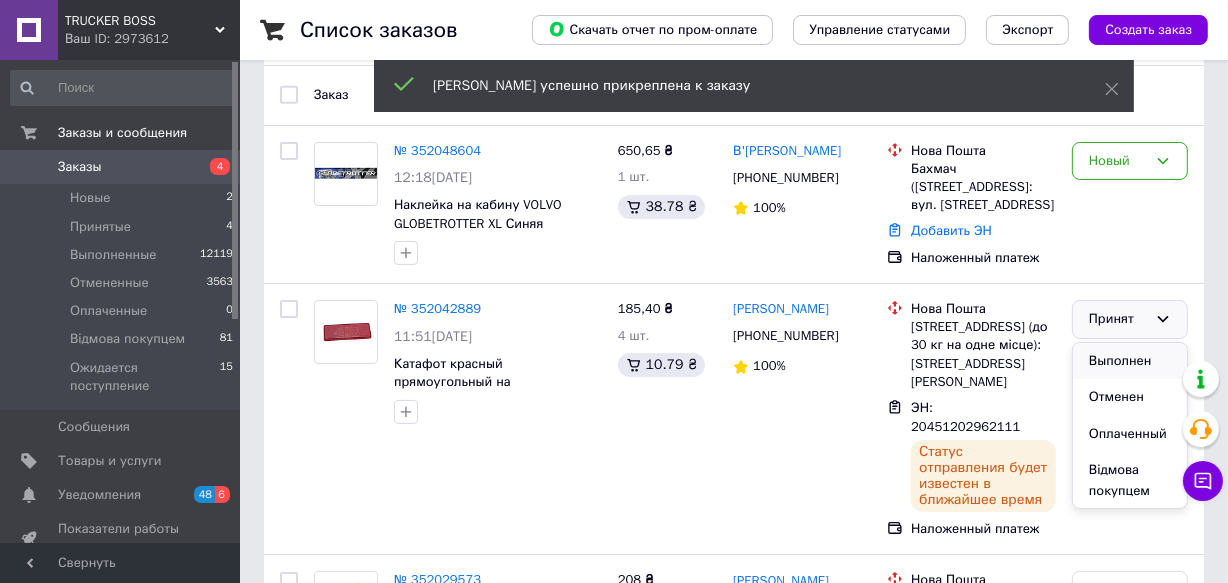 click on "Выполнен" at bounding box center [1130, 361] 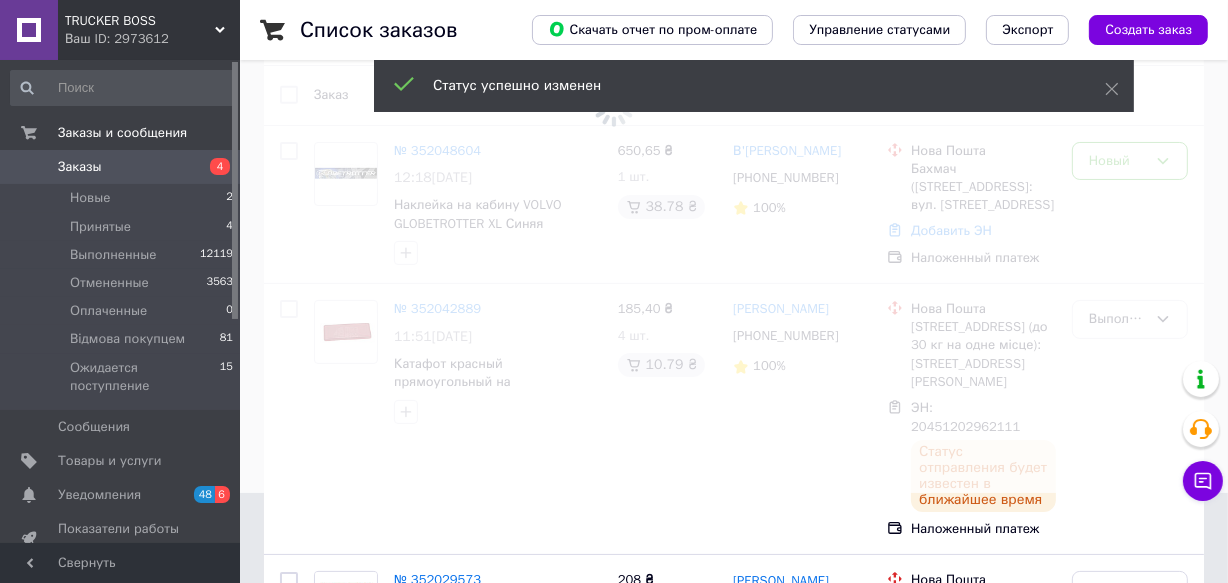 scroll, scrollTop: 0, scrollLeft: 0, axis: both 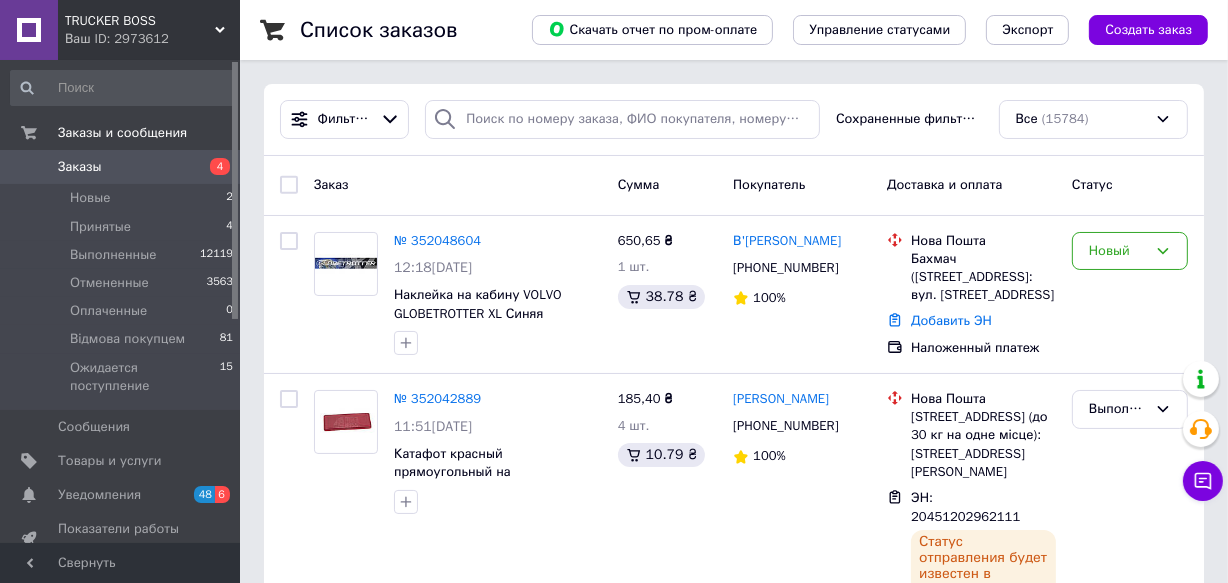 click on "Список заказов   Скачать отчет по пром-оплате Управление статусами Экспорт Создать заказ Фильтры Сохраненные фильтры: Все (15784) Заказ Сумма Покупатель Доставка и оплата Статус № 352048604 12:18, 10.07.2025 Наклейка на кабину VOLVO GLOBETROTTER XL Синяя 650,65 ₴ 1 шт. 38.78 ₴ В'ячеслав Лисицин +380680703161 100% Нова Пошта Бахмач (Чернігівська обл., Ніжинський р-н.), №1: вул. Деповська, 11 Добавить ЭН Наложенный платеж Новый № 352042889 11:51, 10.07.2025 Катафот красный прямоугольный на самоклеящейся основе 86мм*40мм Yuceplast 185,40 ₴ 4 шт. 10.79 ₴ Виктор Романец +380685581252 100% Нова Пошта ЭН: 20451202962111 Наложенный платеж 208 ₴" at bounding box center (734, 2381) 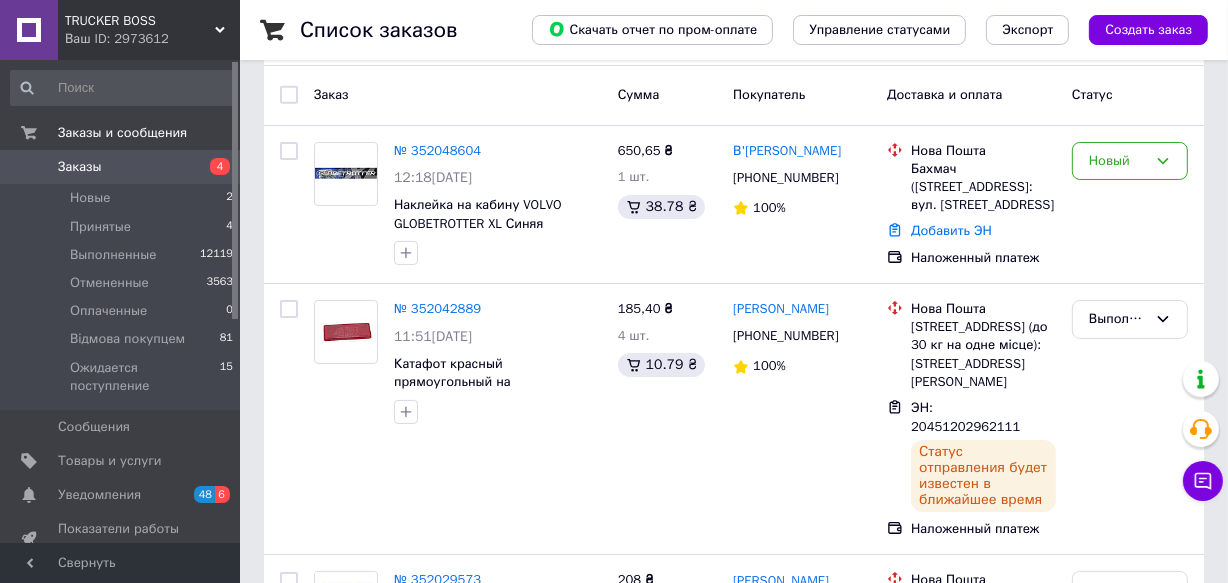 scroll, scrollTop: 0, scrollLeft: 0, axis: both 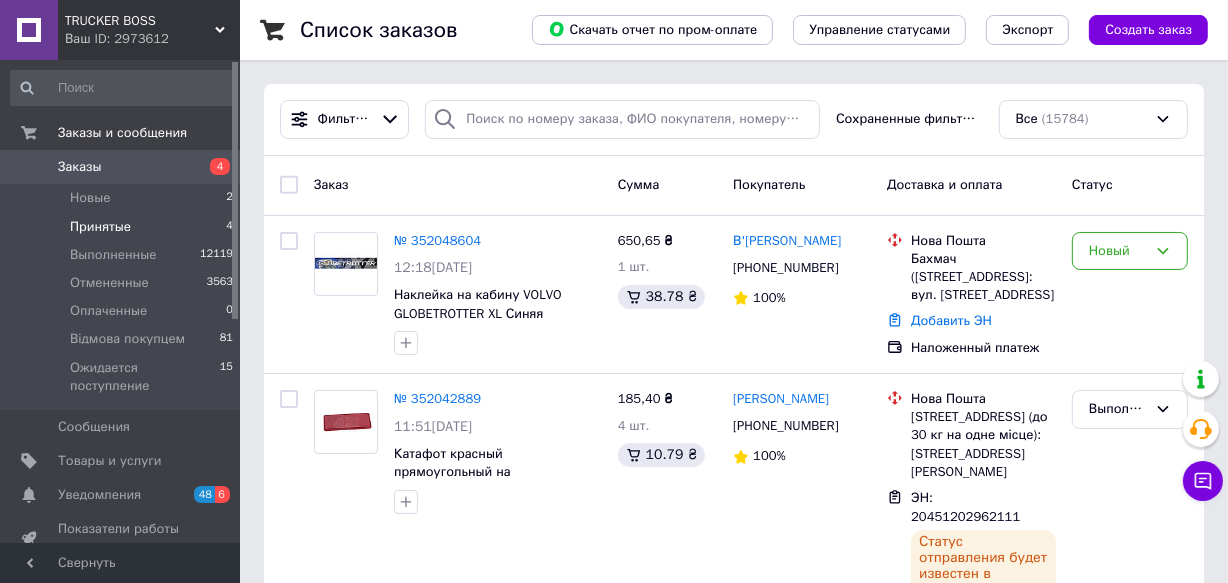 click on "Принятые" at bounding box center [100, 227] 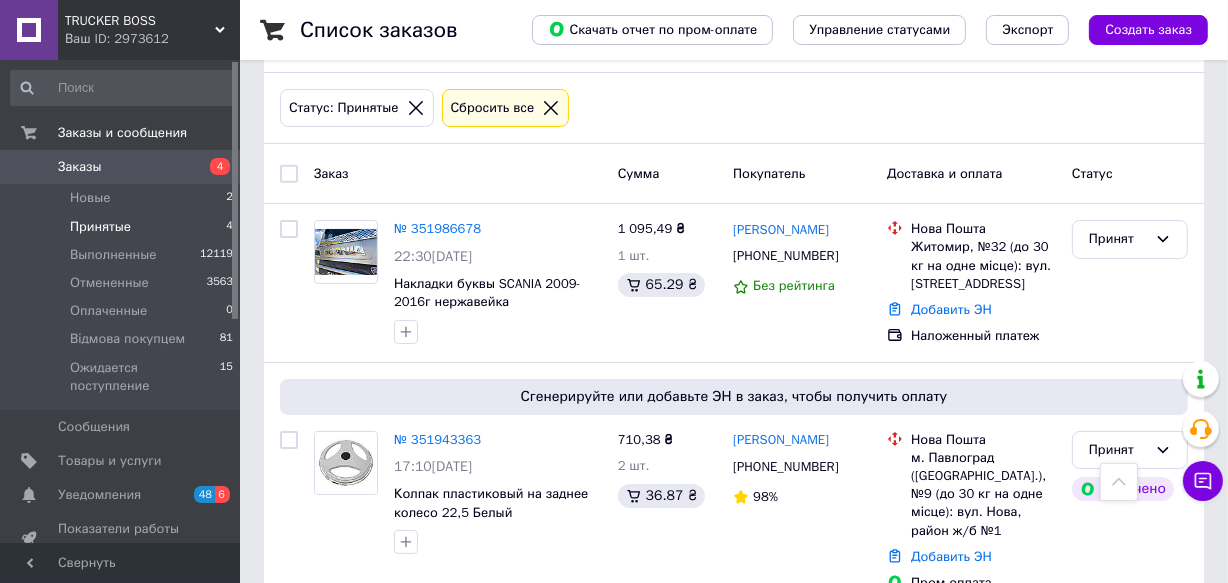 scroll, scrollTop: 0, scrollLeft: 0, axis: both 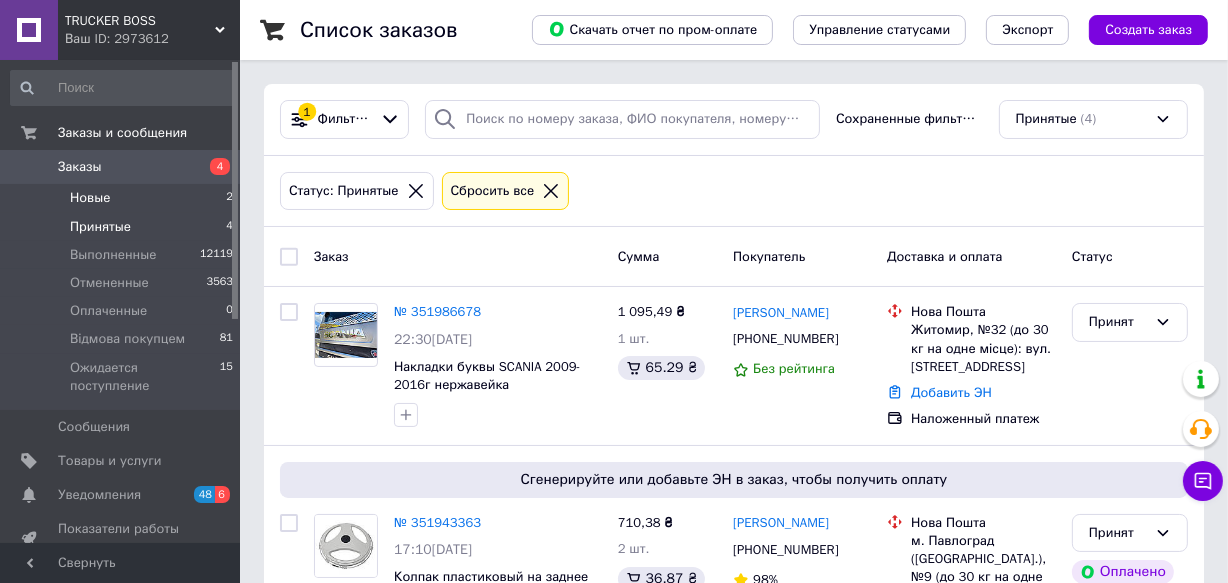 click on "Новые 2" at bounding box center [122, 198] 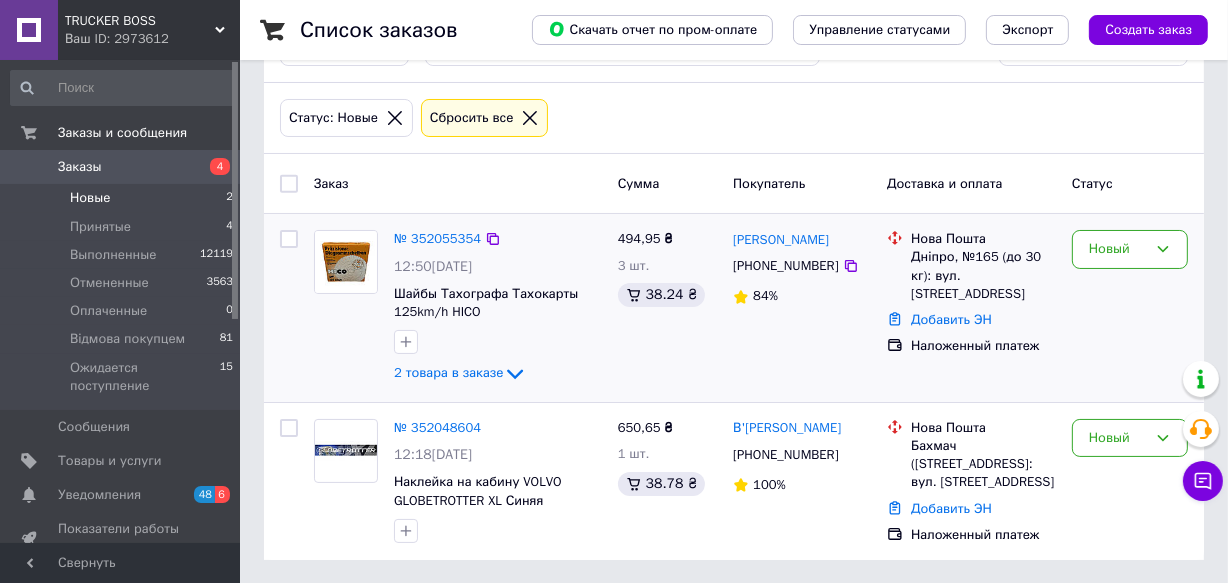 scroll, scrollTop: 0, scrollLeft: 0, axis: both 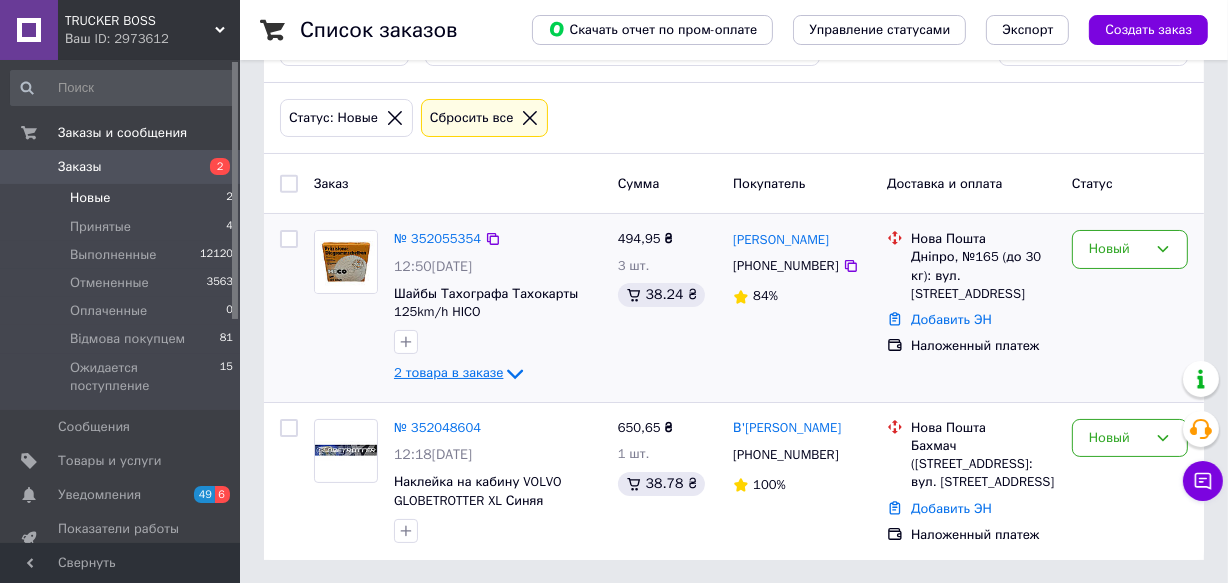 click 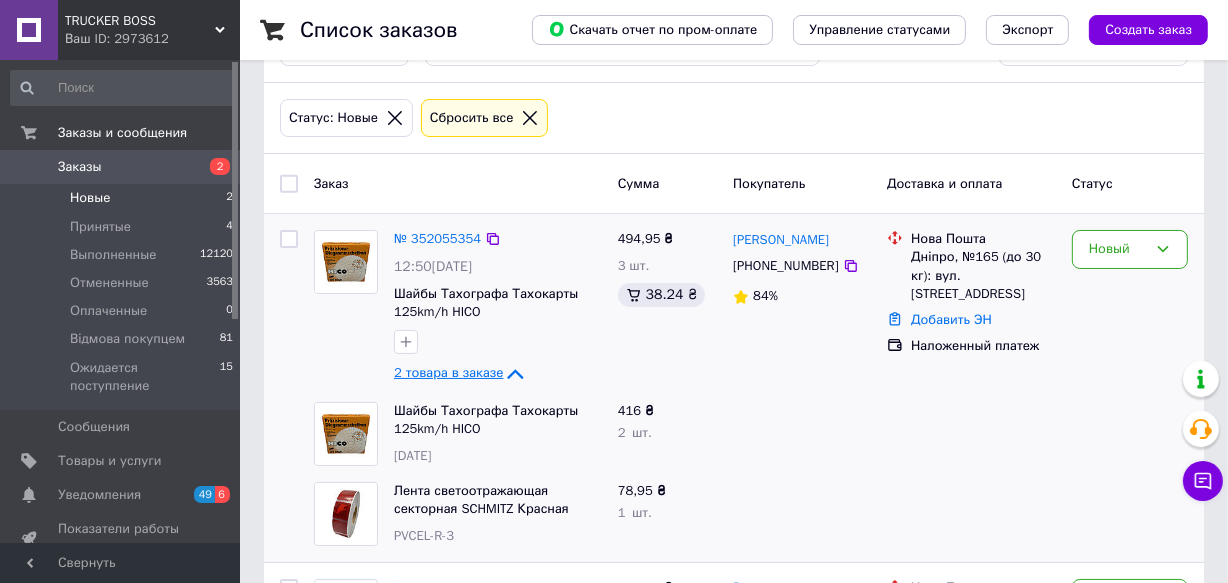 scroll, scrollTop: 233, scrollLeft: 0, axis: vertical 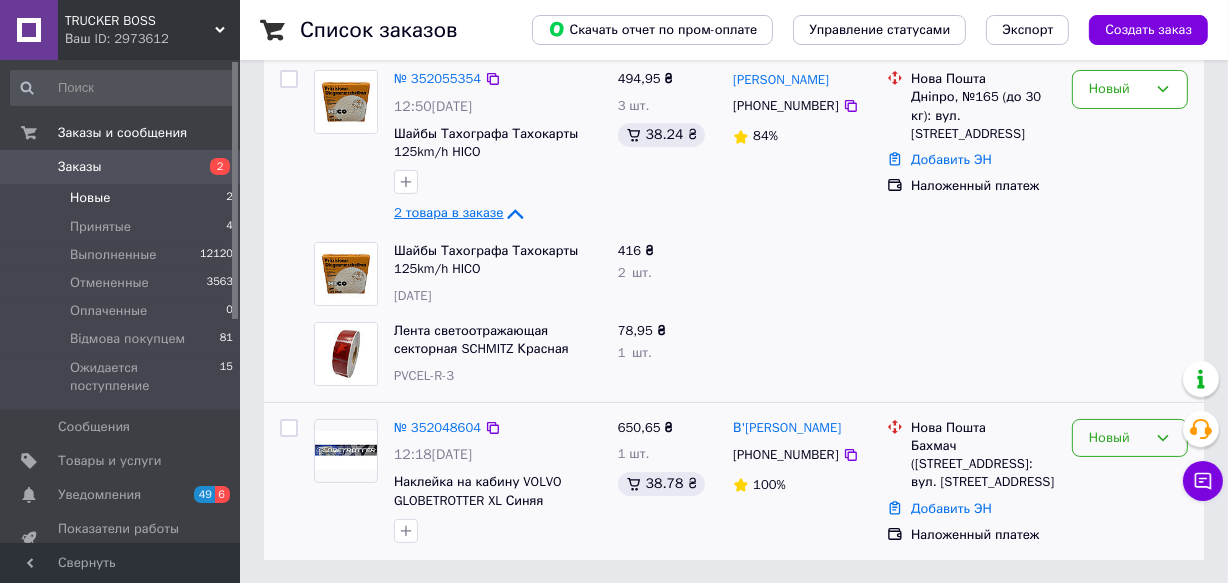 click 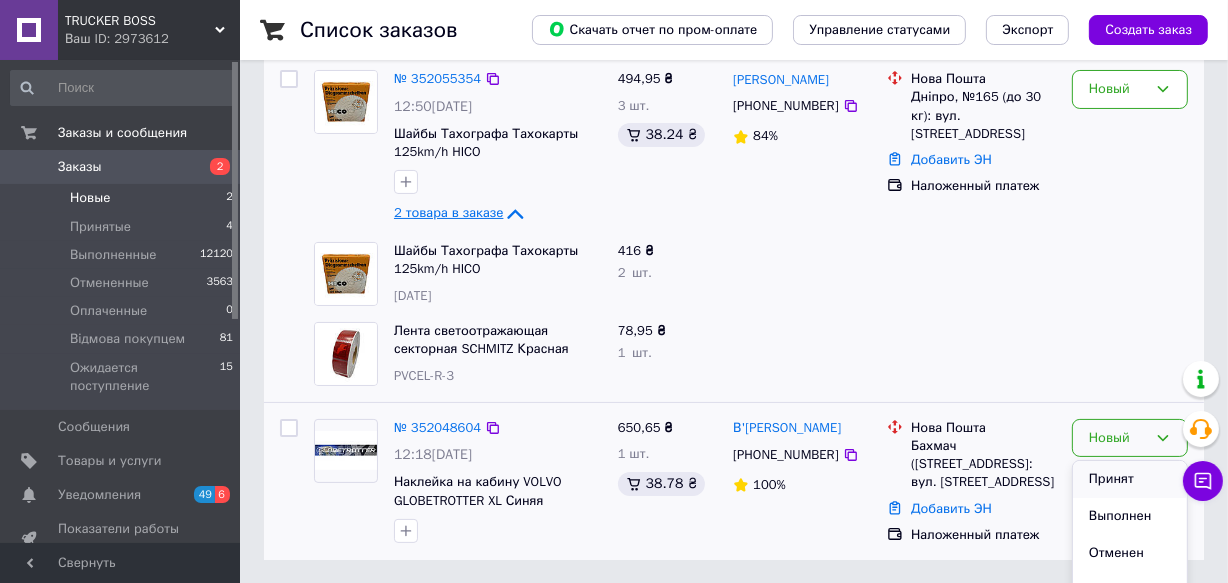 click on "Принят" at bounding box center [1130, 479] 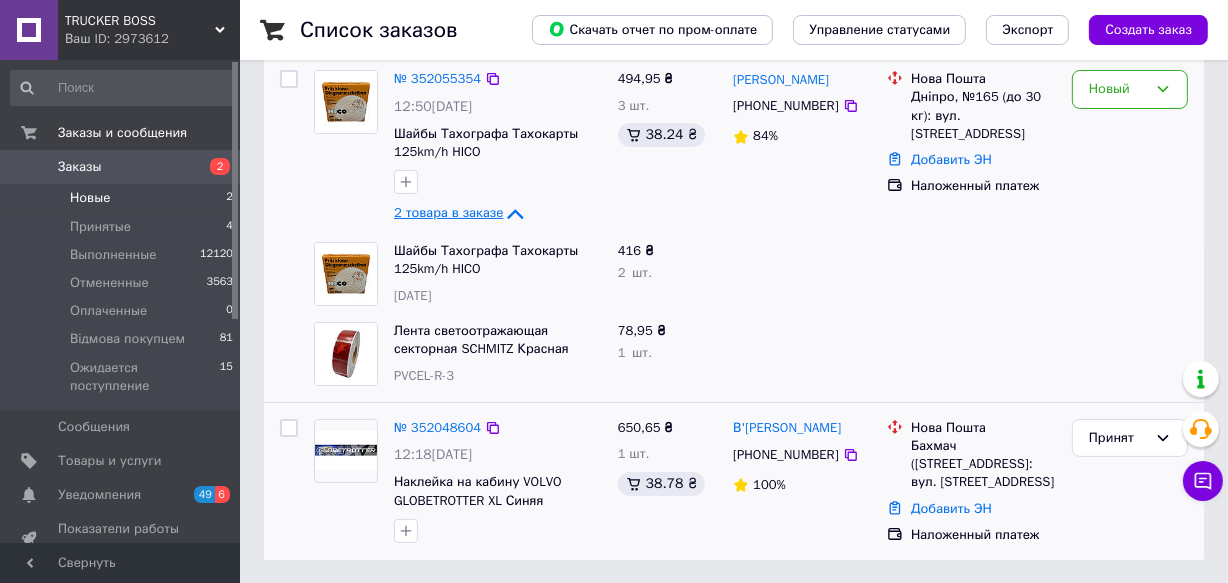 click on "Новые" at bounding box center [90, 198] 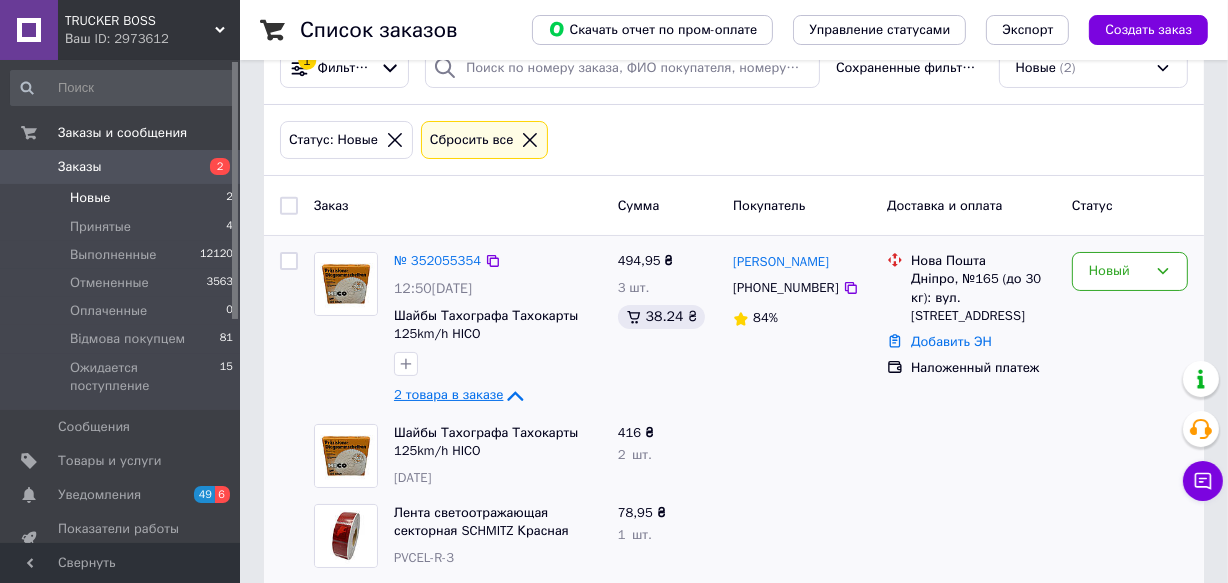 scroll, scrollTop: 142, scrollLeft: 0, axis: vertical 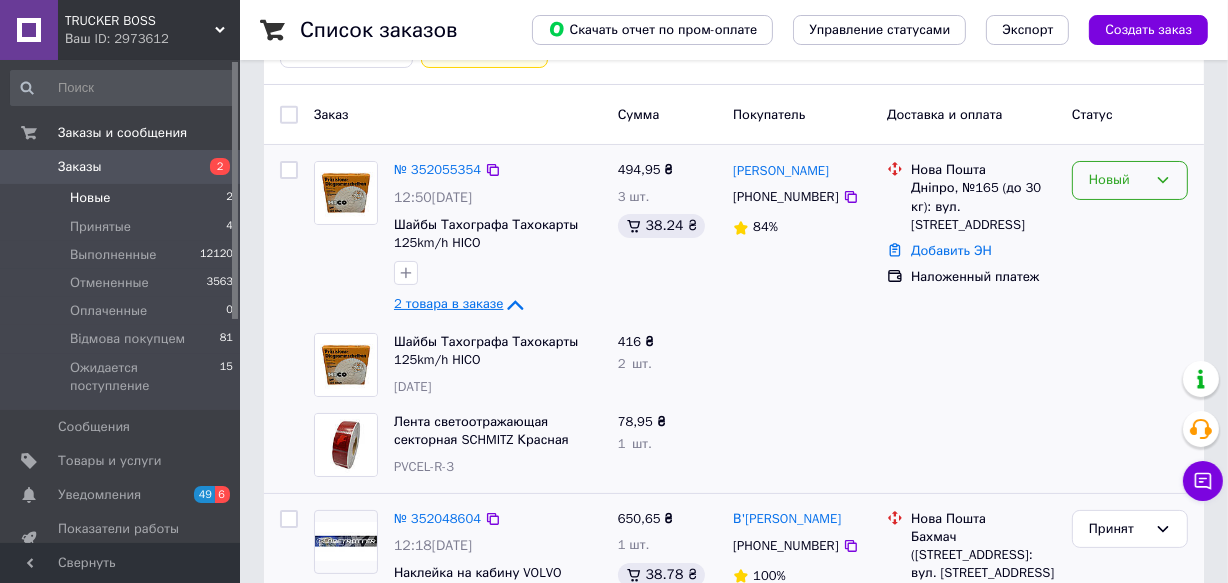 click 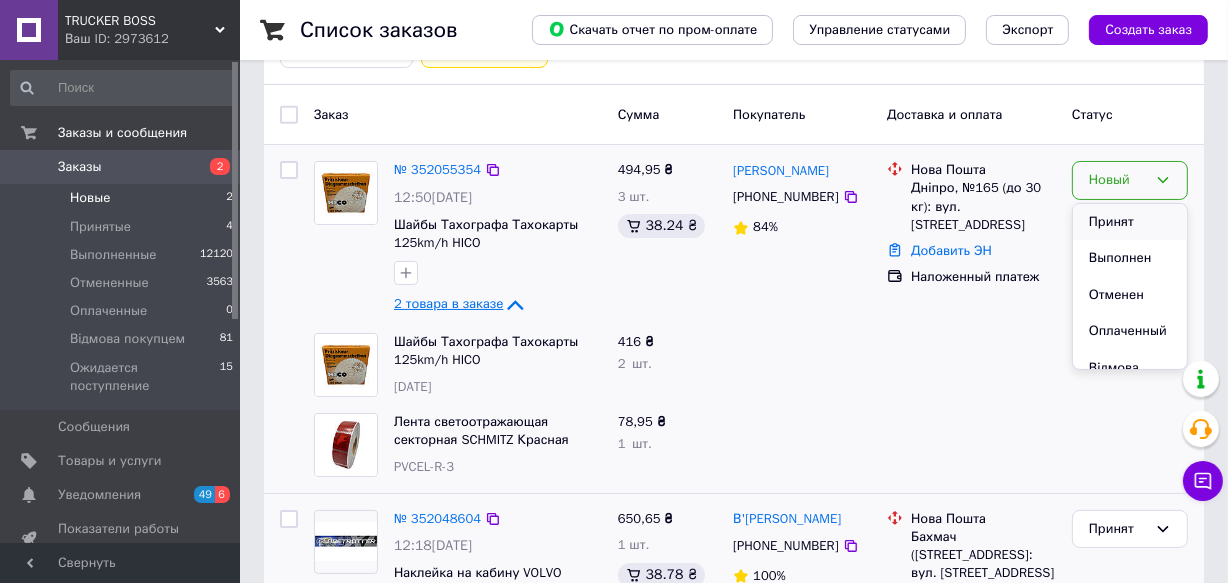 click on "Принят" at bounding box center [1130, 222] 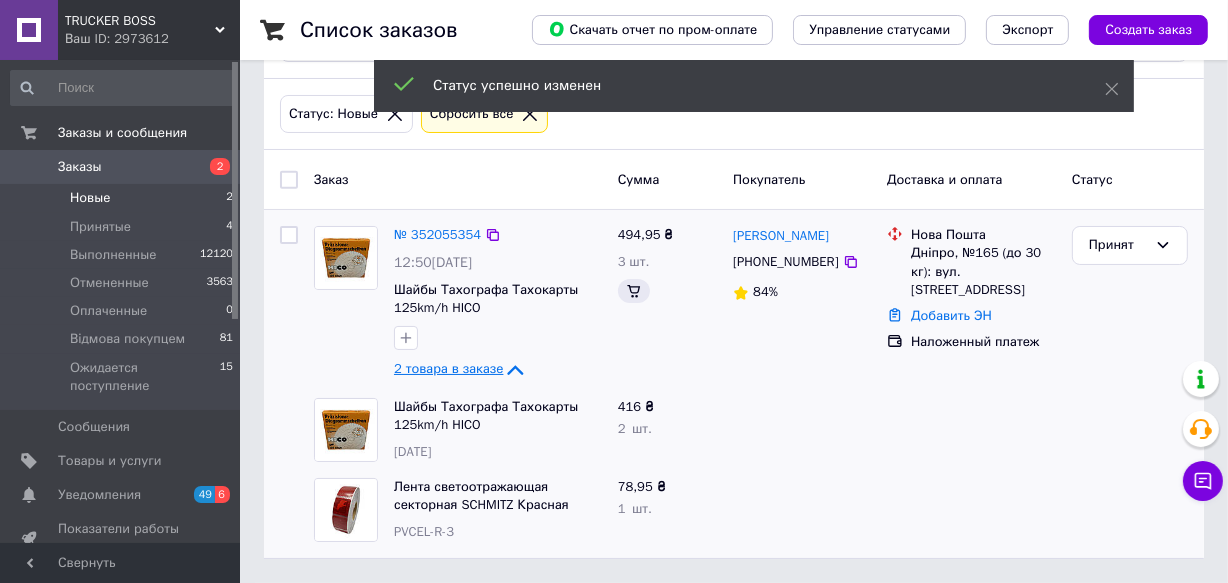 scroll, scrollTop: 76, scrollLeft: 0, axis: vertical 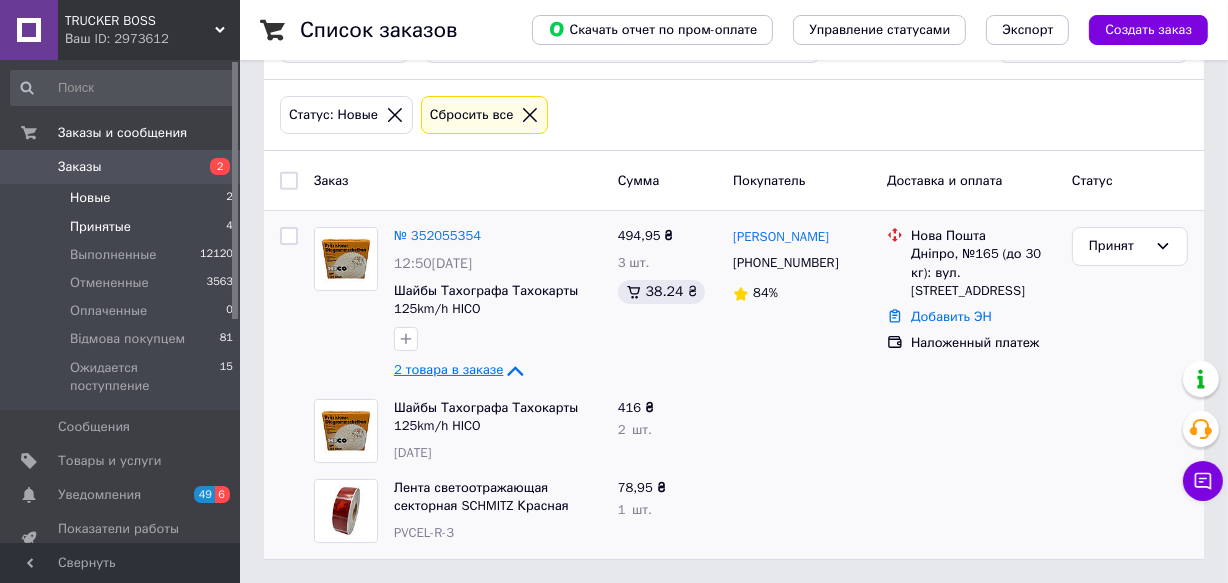 click on "Принятые" at bounding box center [100, 227] 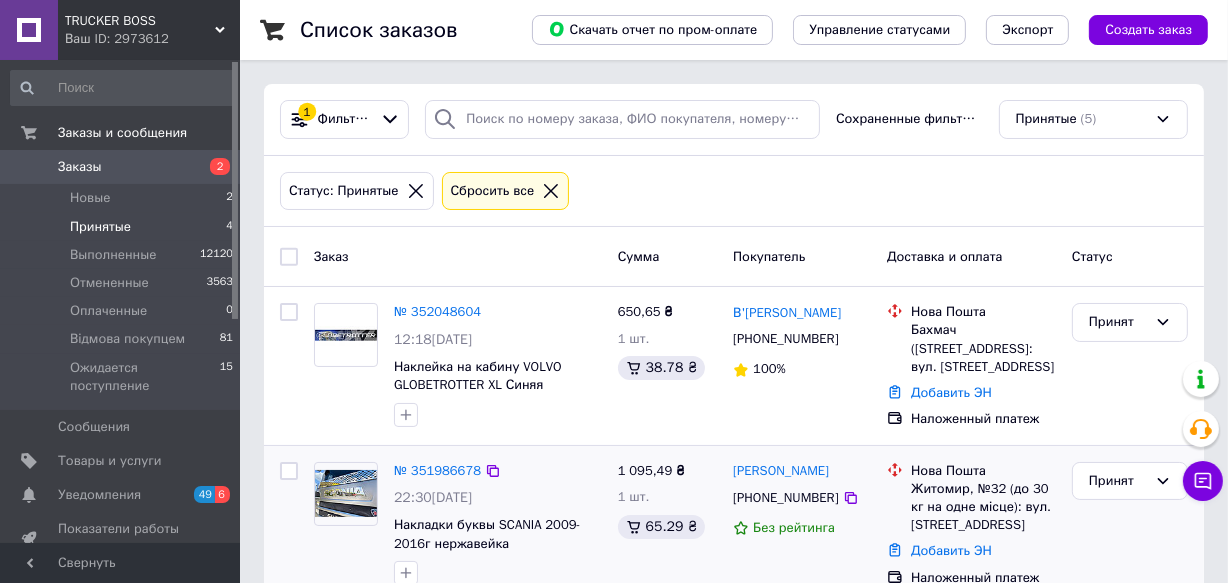 scroll, scrollTop: 272, scrollLeft: 0, axis: vertical 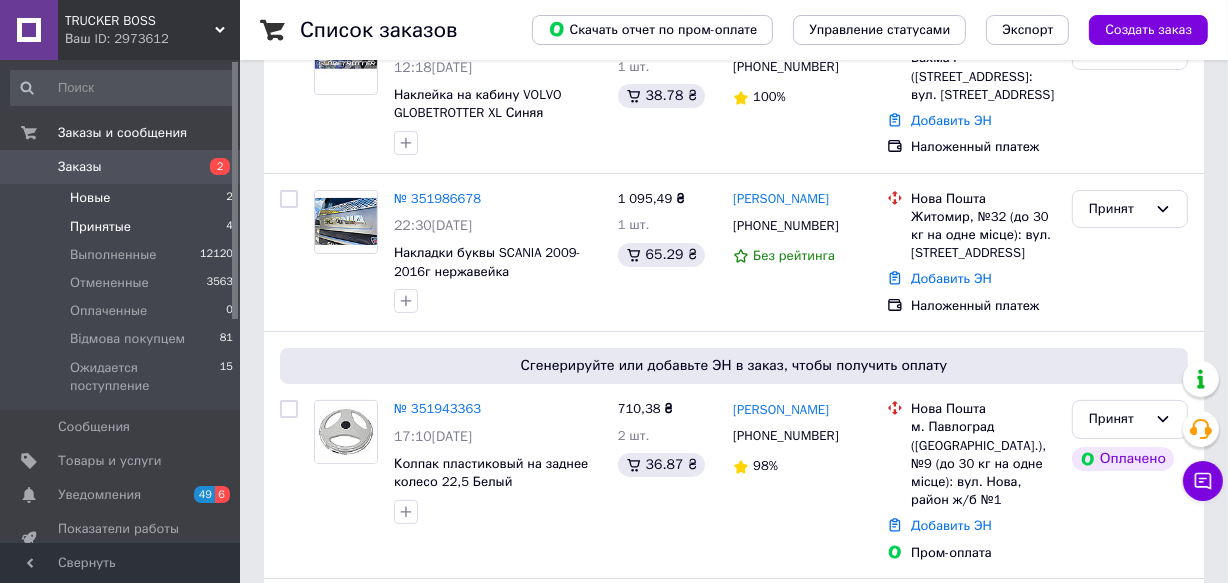 click on "Новые" at bounding box center [90, 198] 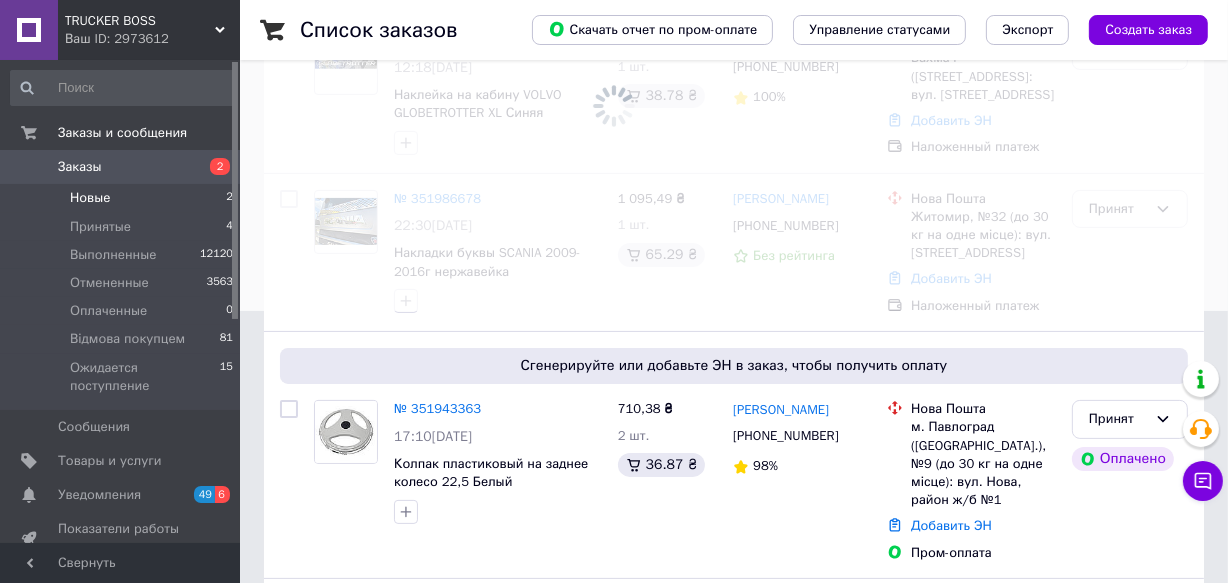 scroll, scrollTop: 0, scrollLeft: 0, axis: both 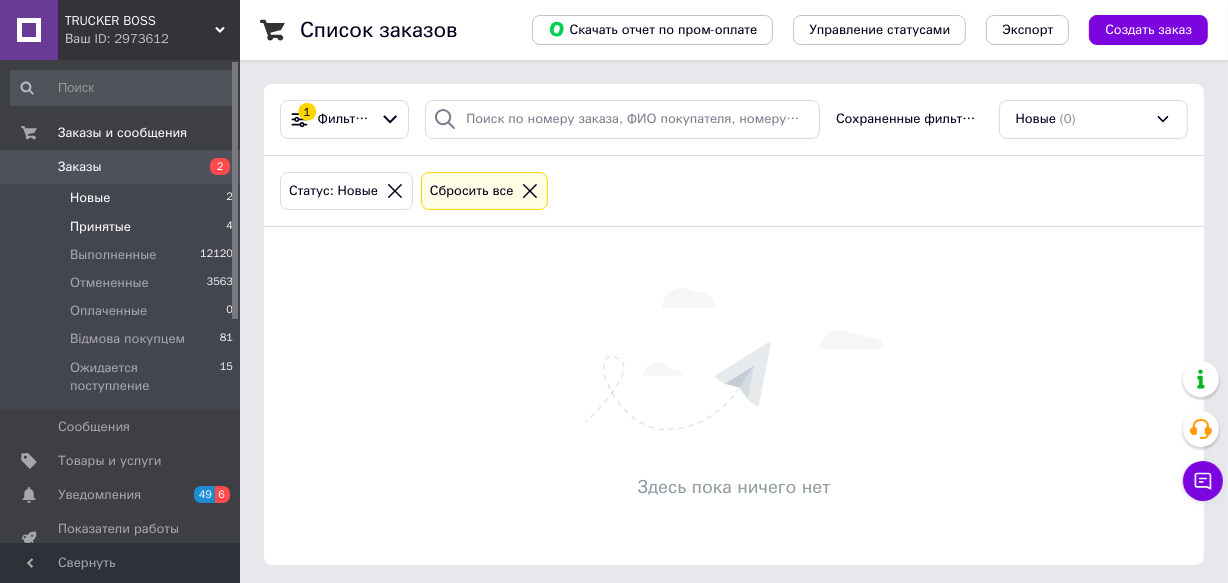 click on "Принятые" at bounding box center (100, 227) 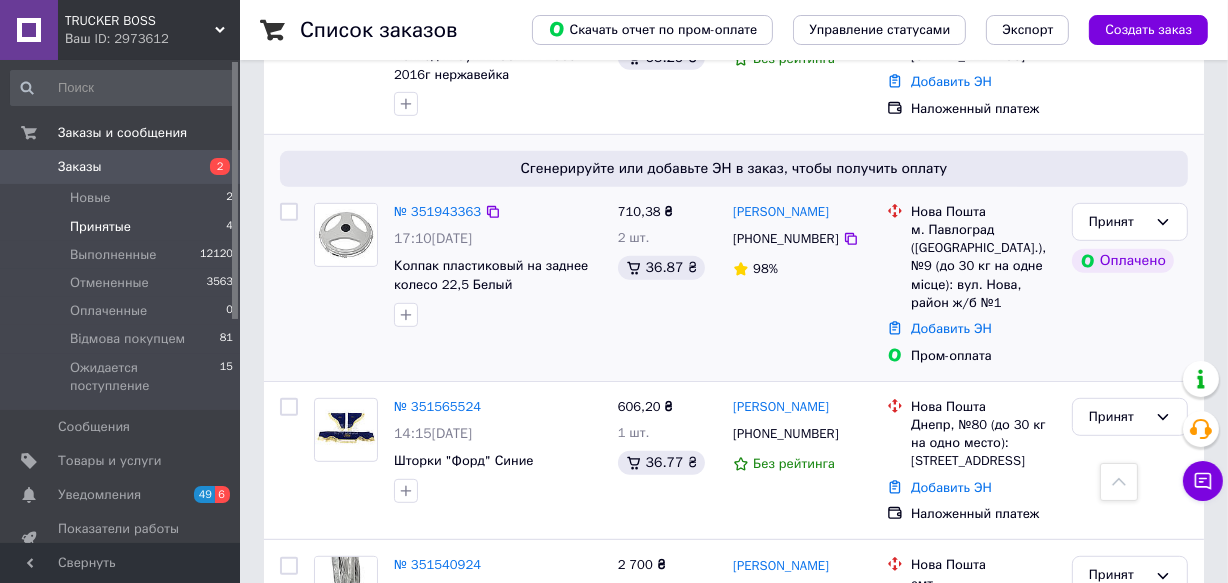 scroll, scrollTop: 954, scrollLeft: 0, axis: vertical 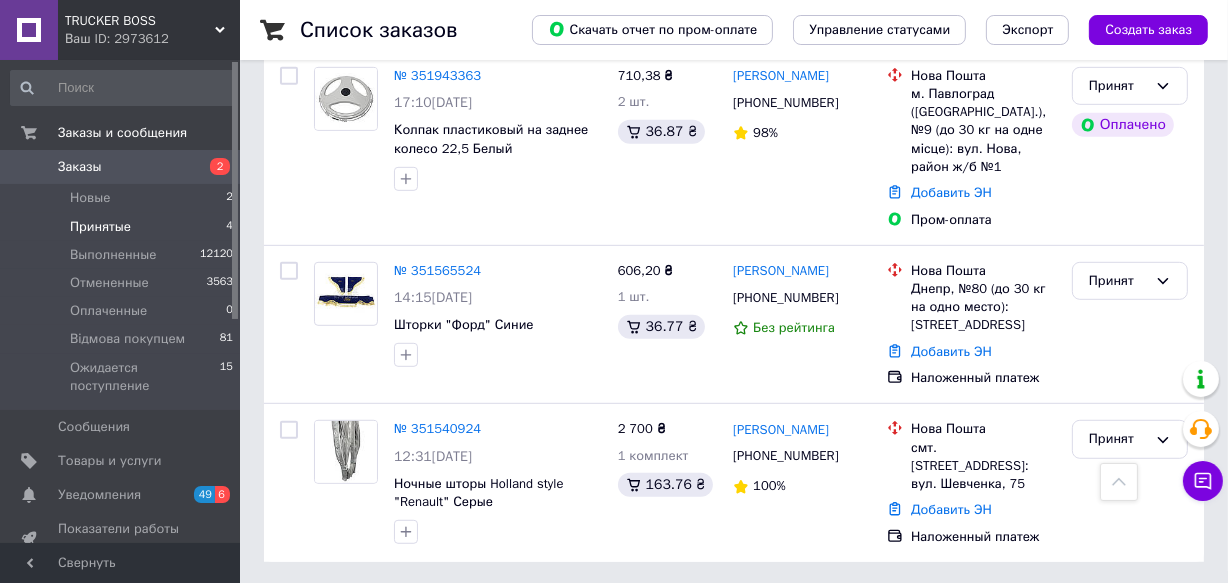 click on "Заказы" at bounding box center [80, 167] 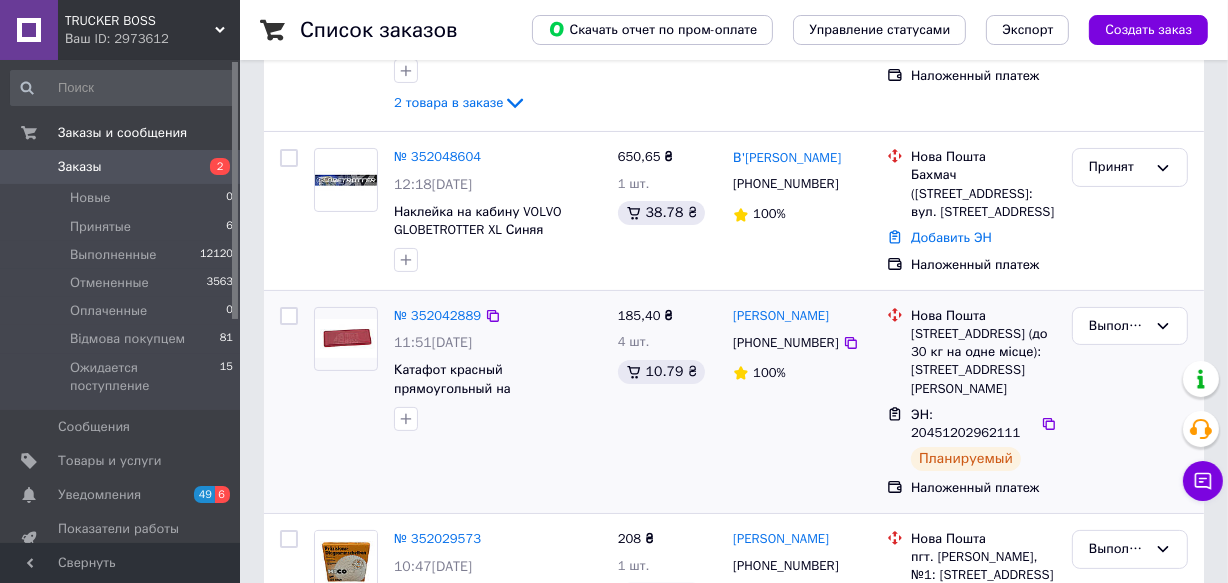 scroll, scrollTop: 90, scrollLeft: 0, axis: vertical 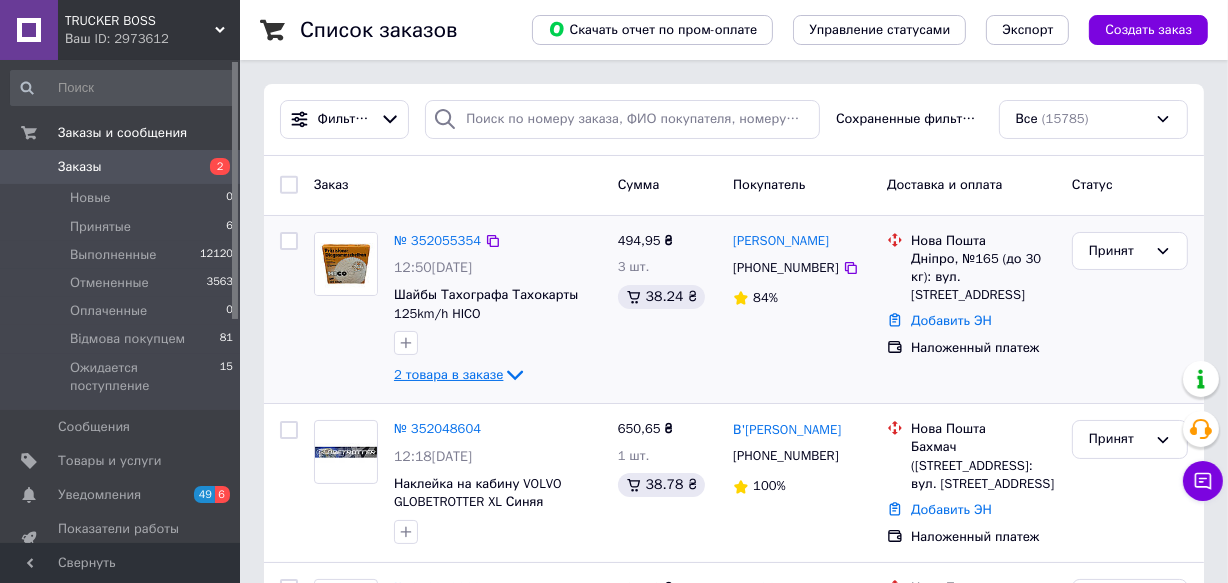 click 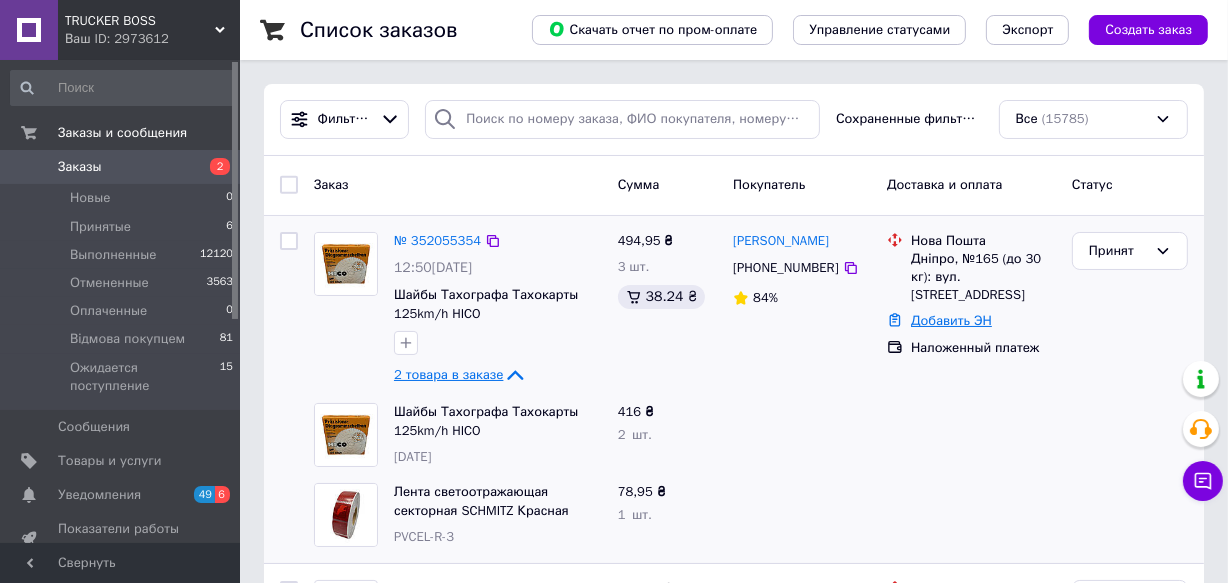 click on "Добавить ЭН" at bounding box center [951, 320] 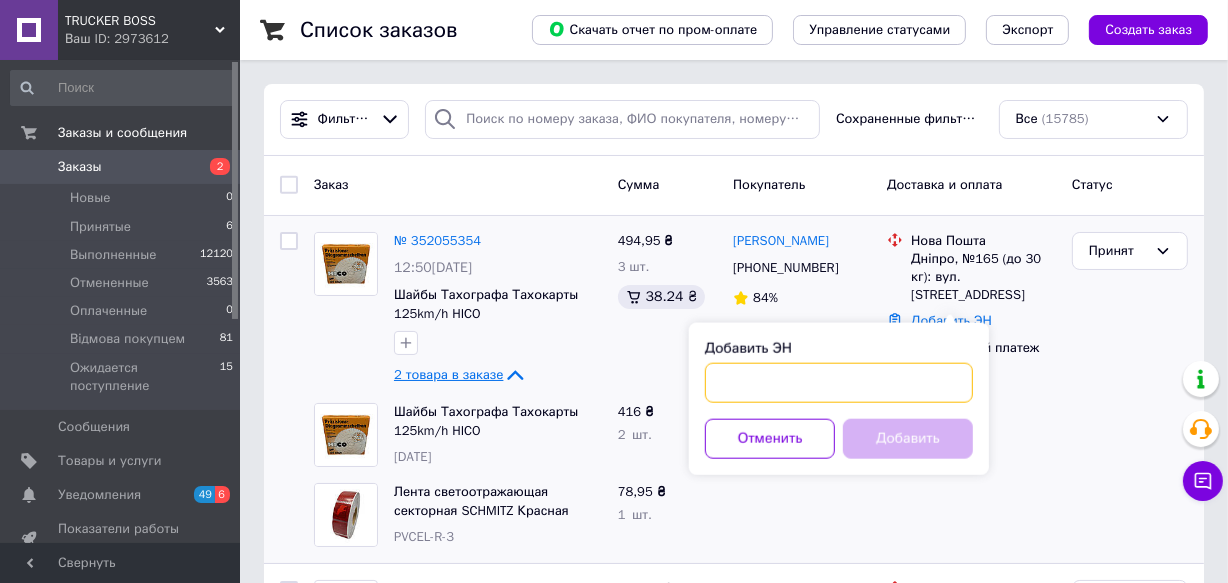 click on "Добавить ЭН" at bounding box center (839, 383) 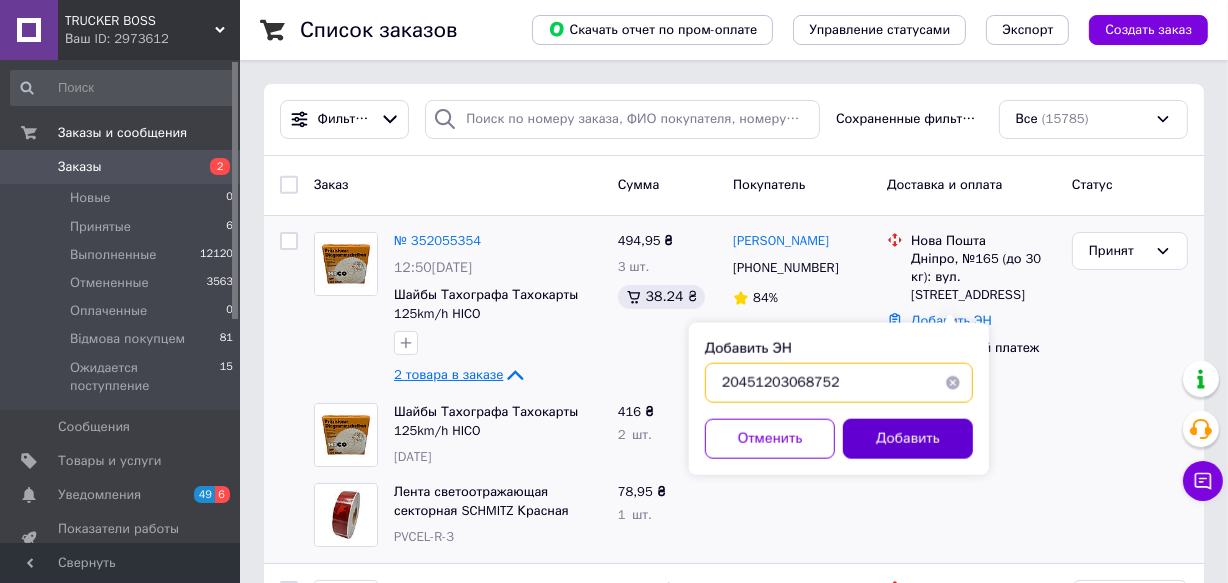 type on "20451203068752" 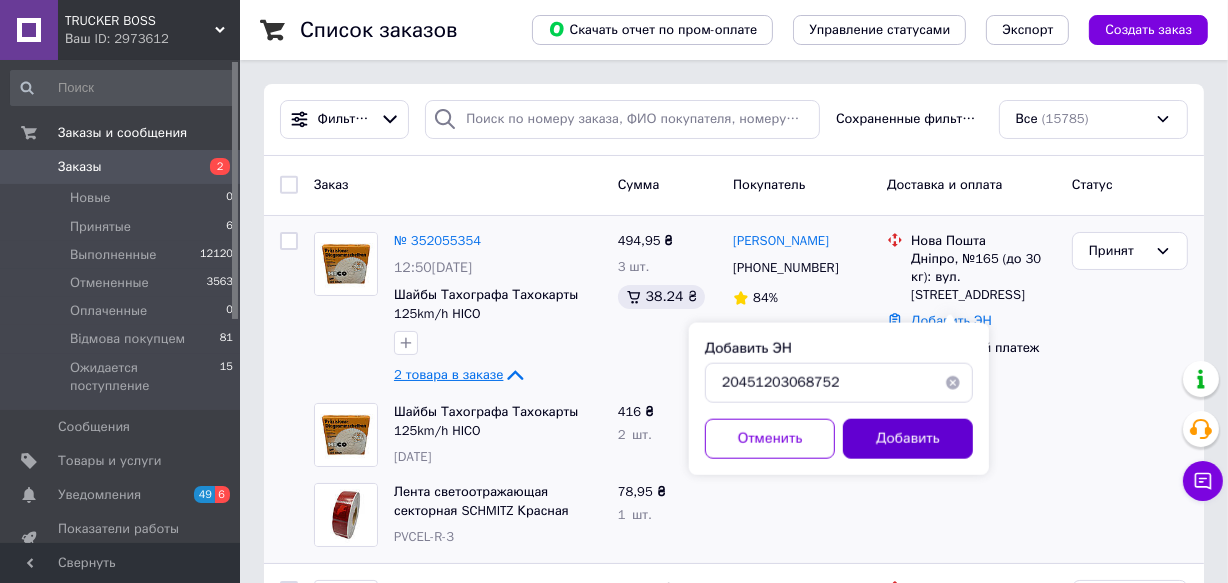 click on "Добавить" at bounding box center (908, 439) 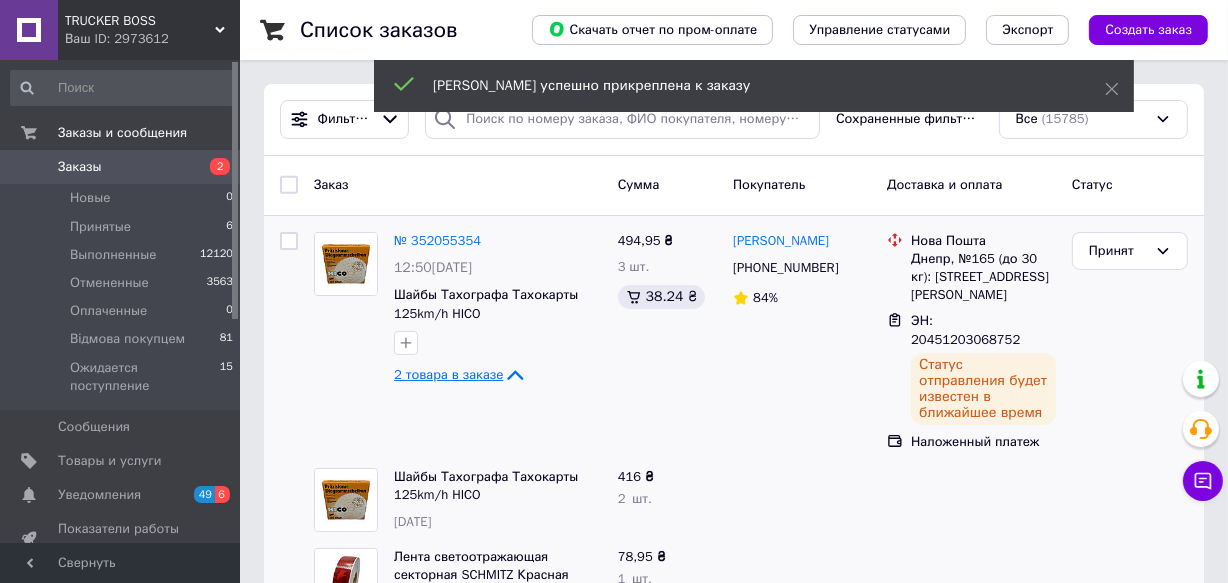 click 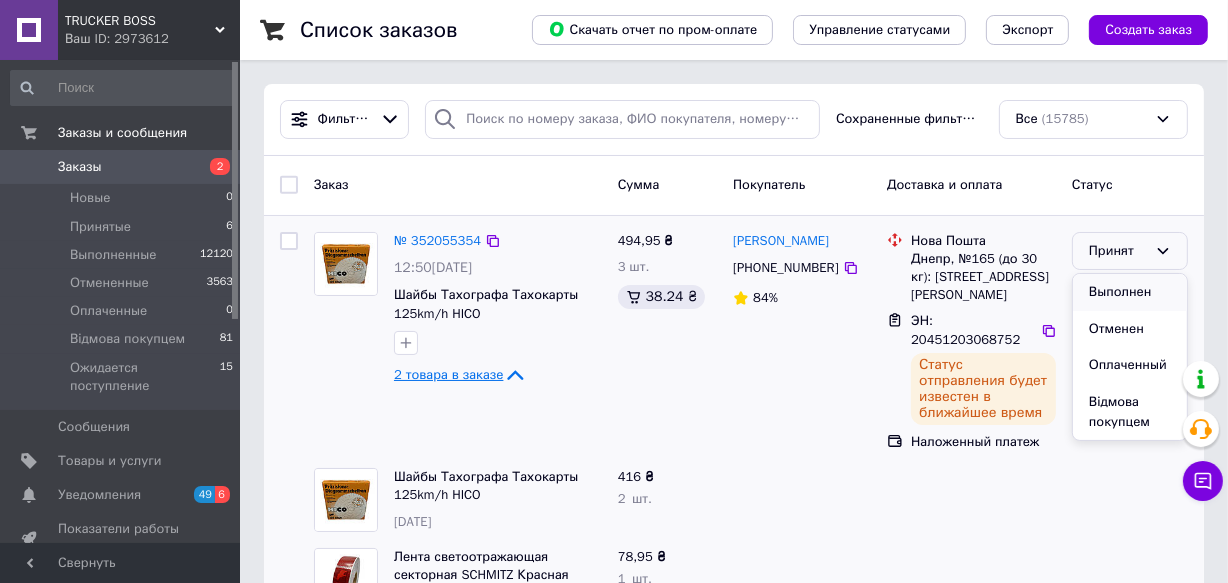 click on "Выполнен" at bounding box center (1130, 292) 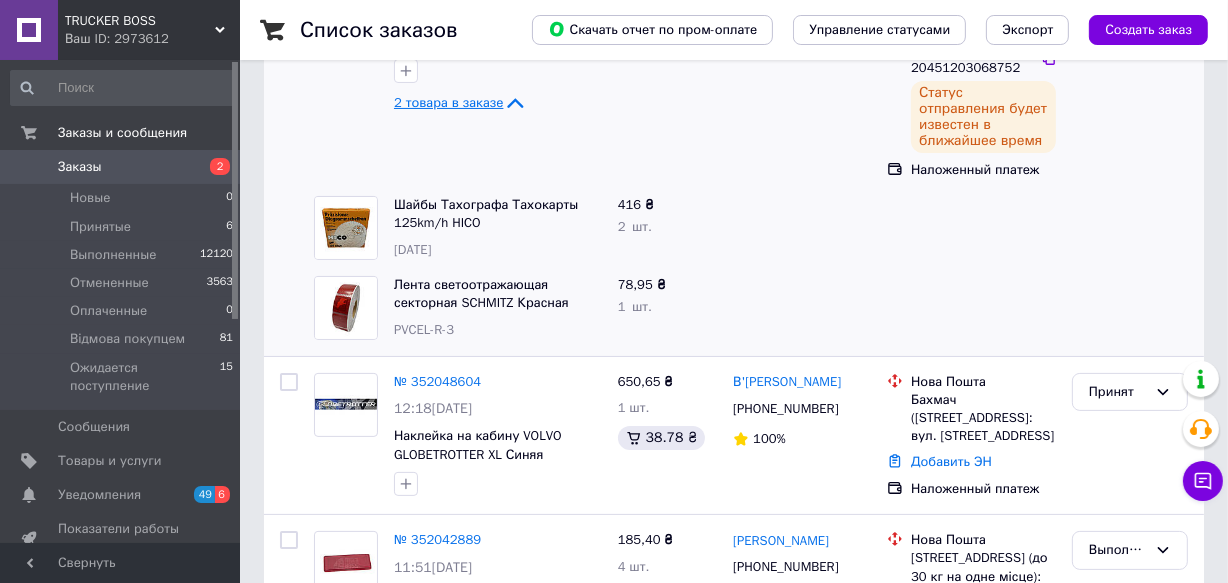 scroll, scrollTop: 363, scrollLeft: 0, axis: vertical 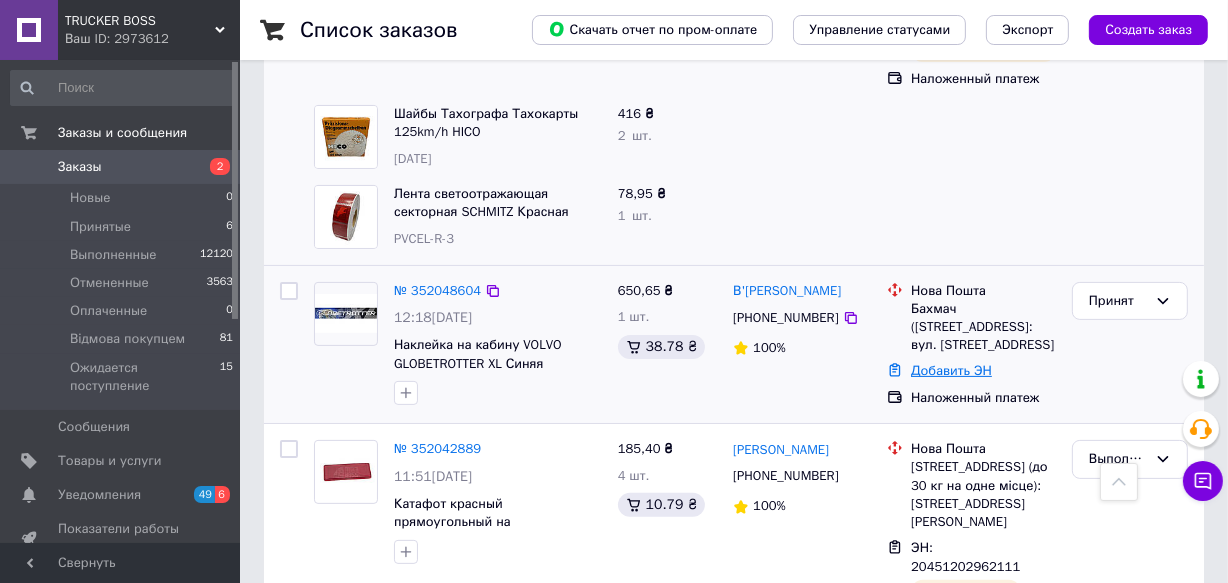 click on "Добавить ЭН" at bounding box center [951, 370] 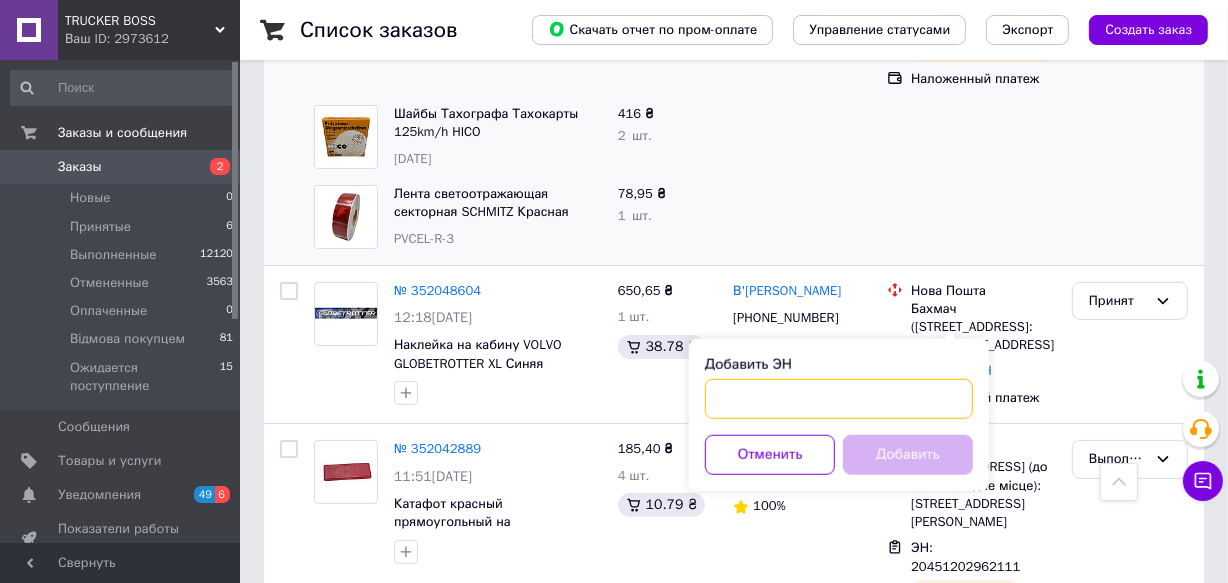 click on "Добавить ЭН" at bounding box center [839, 399] 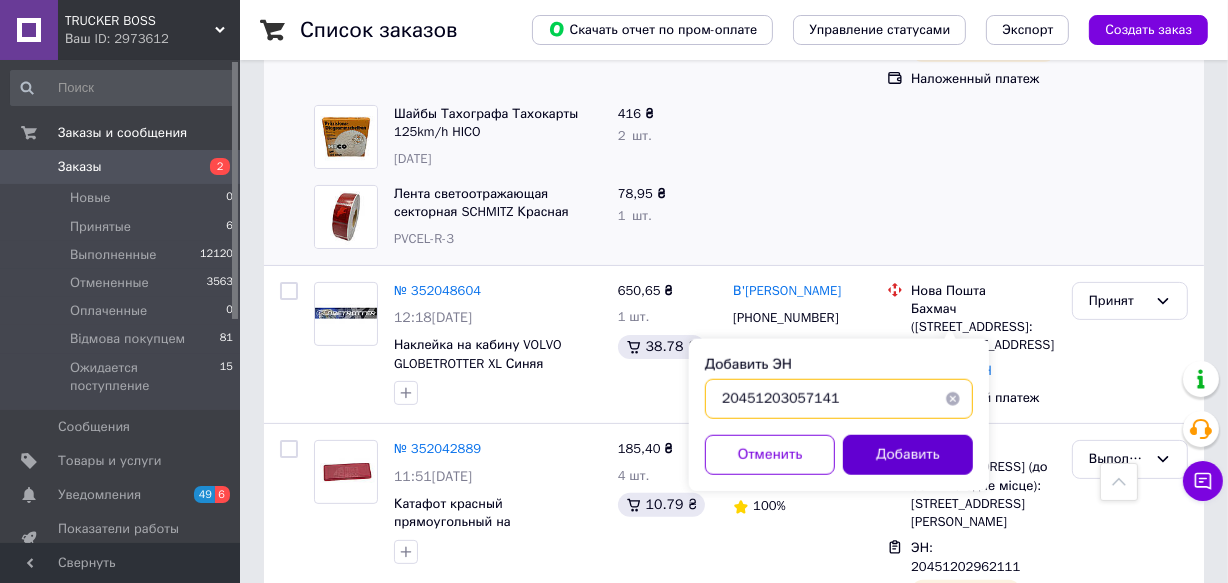 type on "20451203057141" 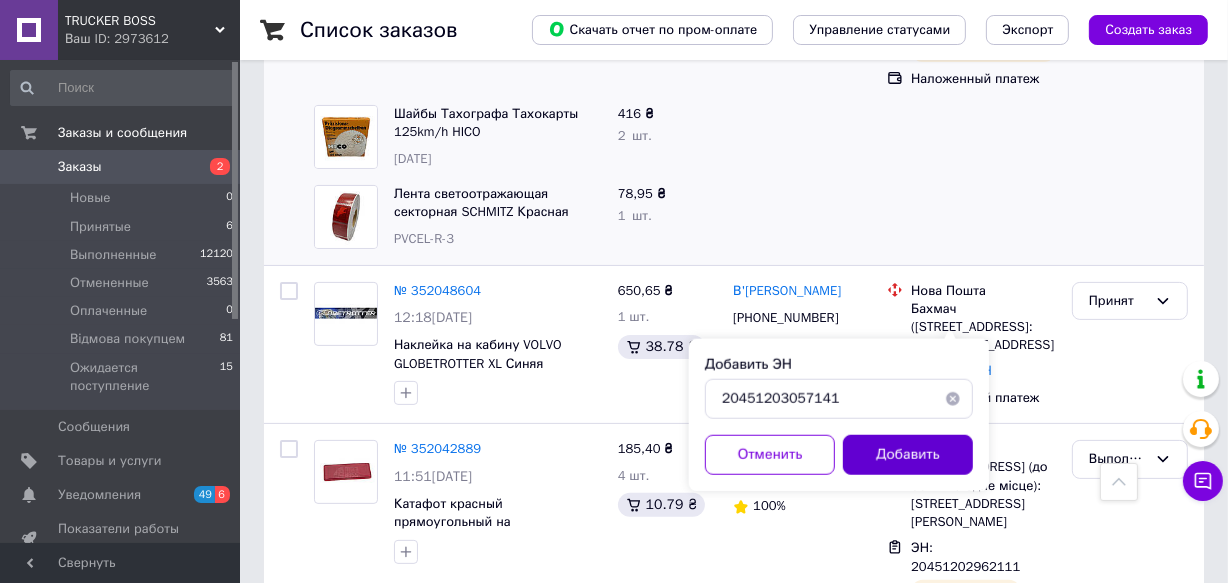 click on "Добавить" at bounding box center [908, 455] 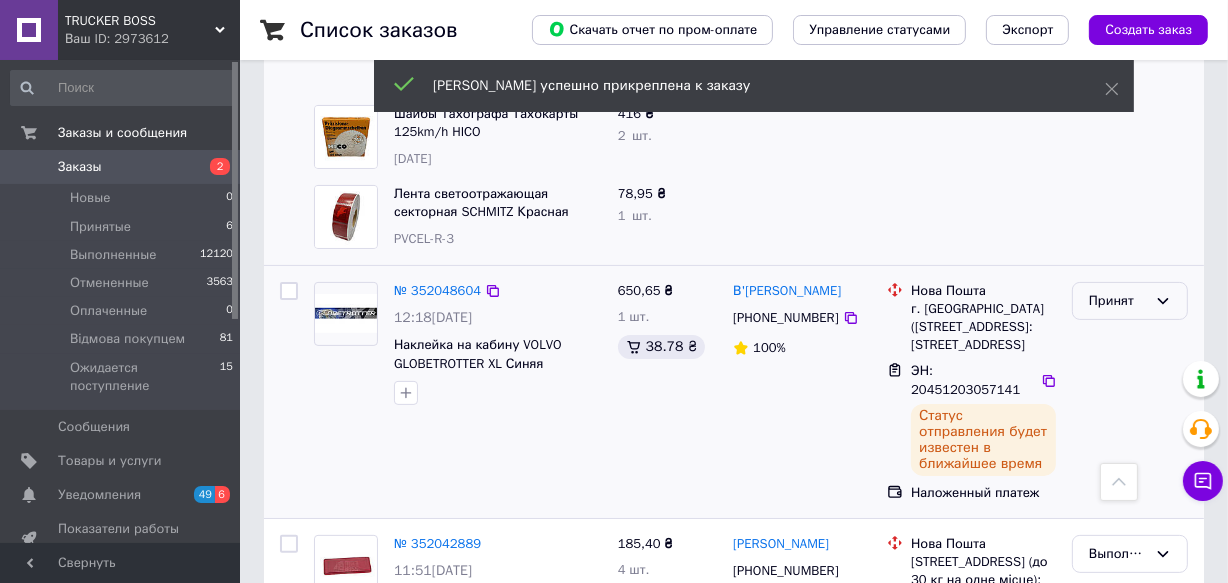 click 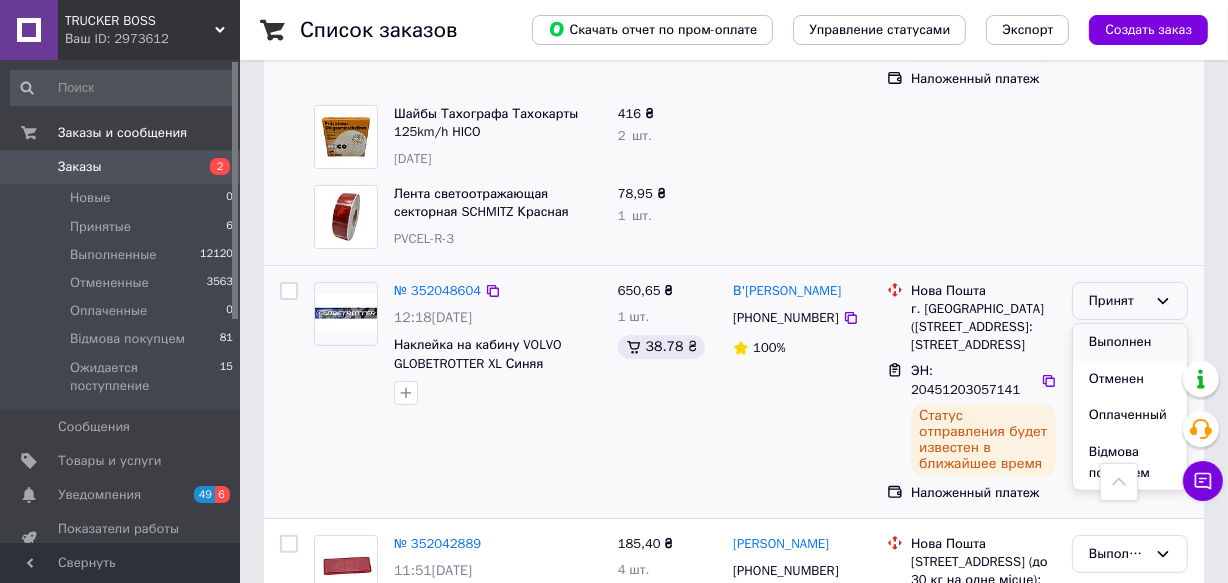 click on "Выполнен" at bounding box center (1130, 342) 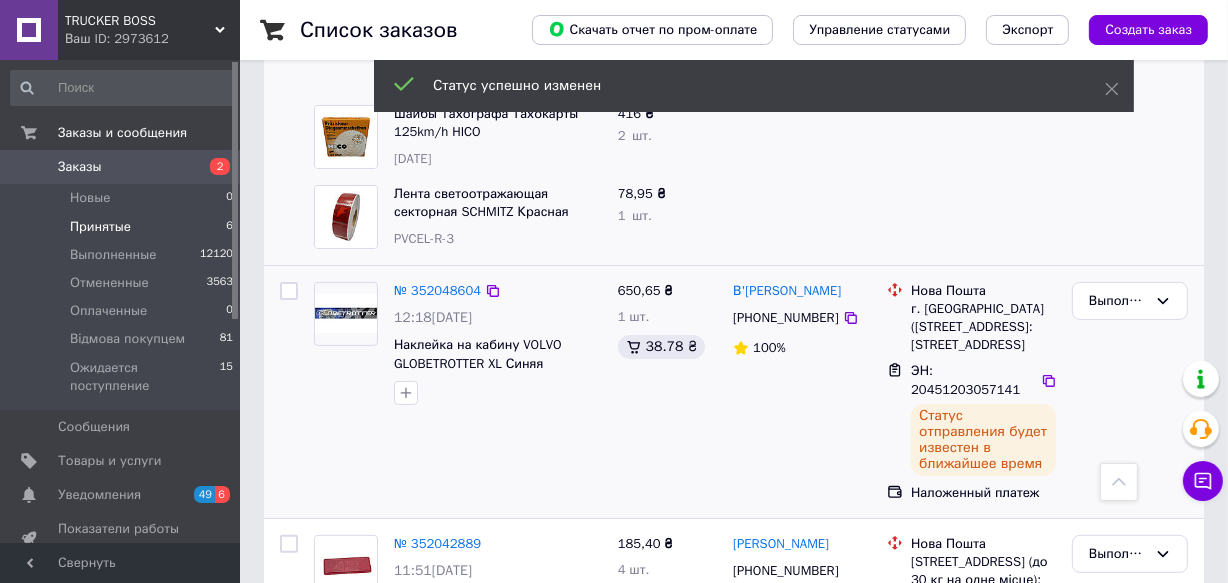 click on "Принятые" at bounding box center (100, 227) 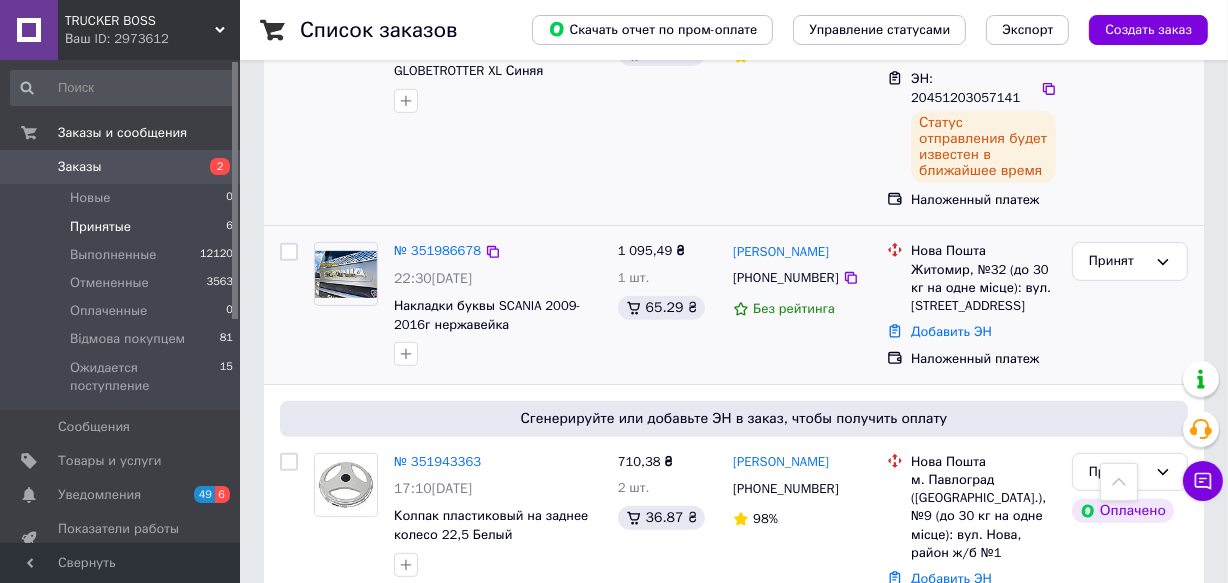 scroll, scrollTop: 818, scrollLeft: 0, axis: vertical 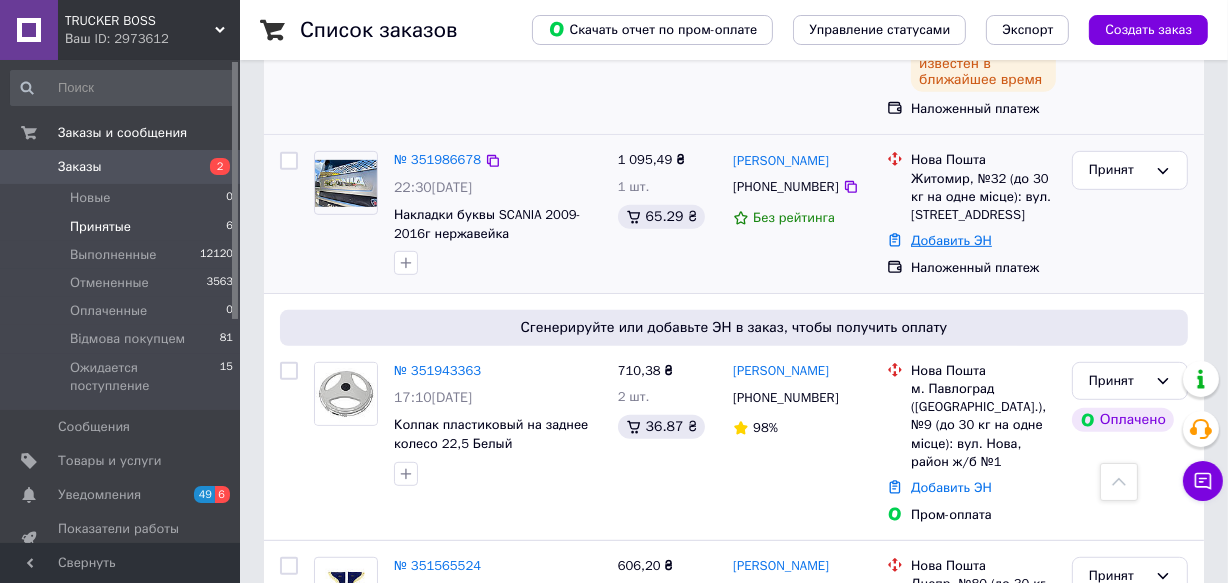click on "Добавить ЭН" at bounding box center [951, 240] 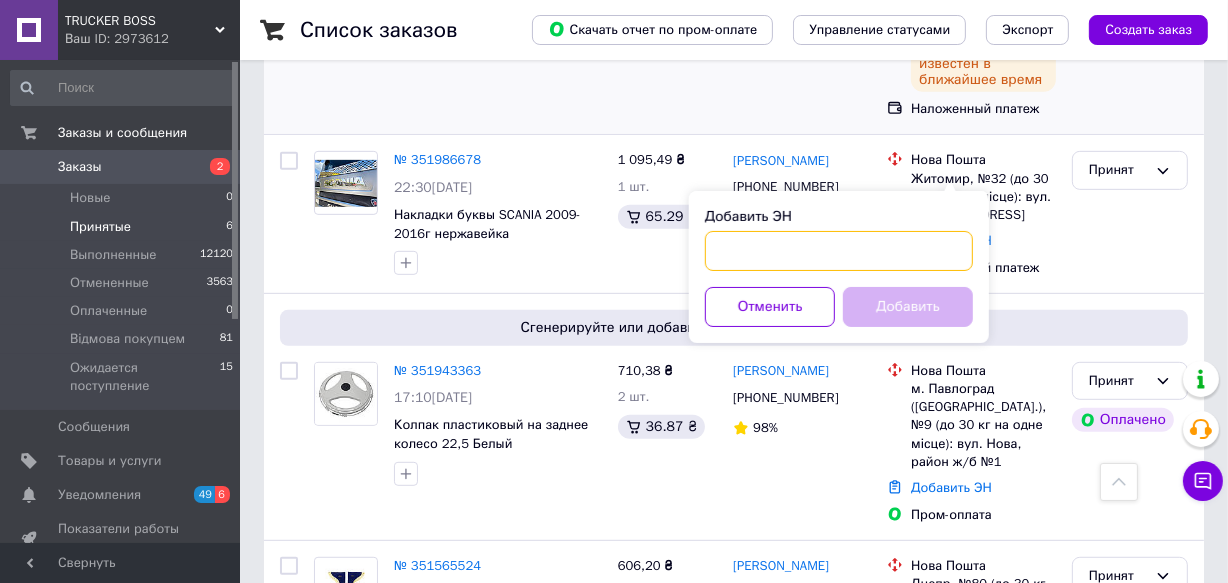 click on "Добавить ЭН" at bounding box center (839, 251) 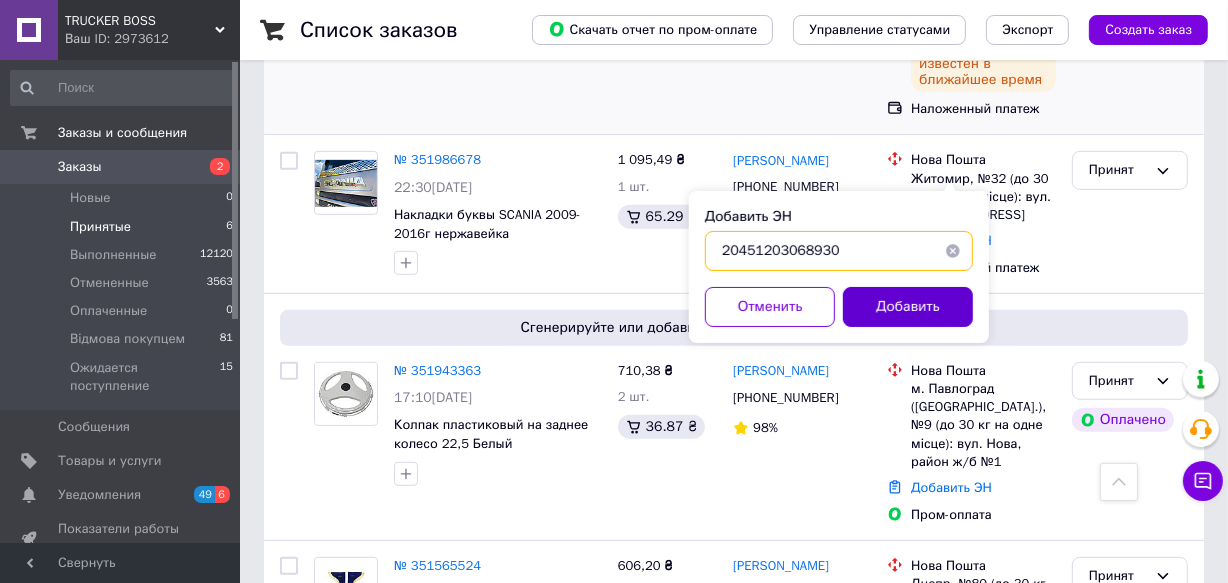 type on "20451203068930" 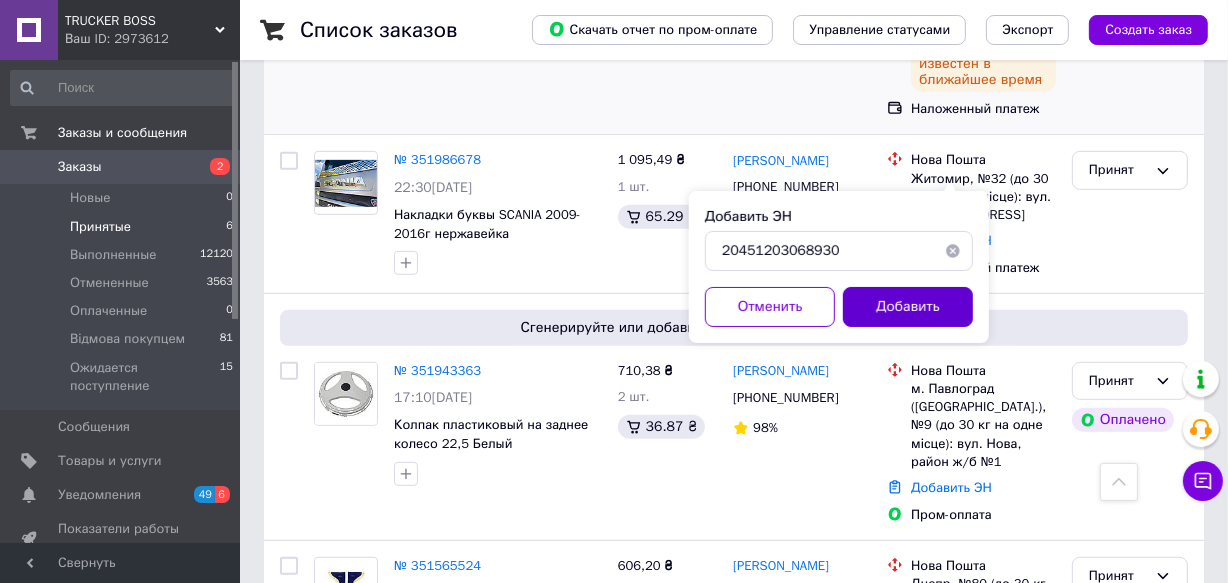 click on "Добавить" at bounding box center (908, 307) 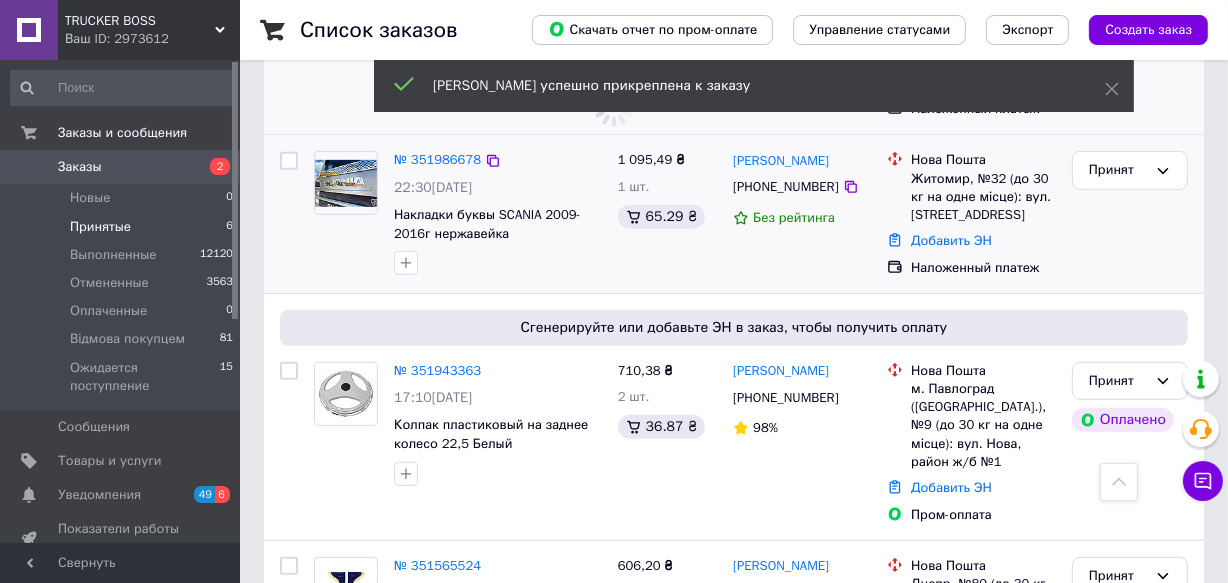 scroll, scrollTop: 220, scrollLeft: 0, axis: vertical 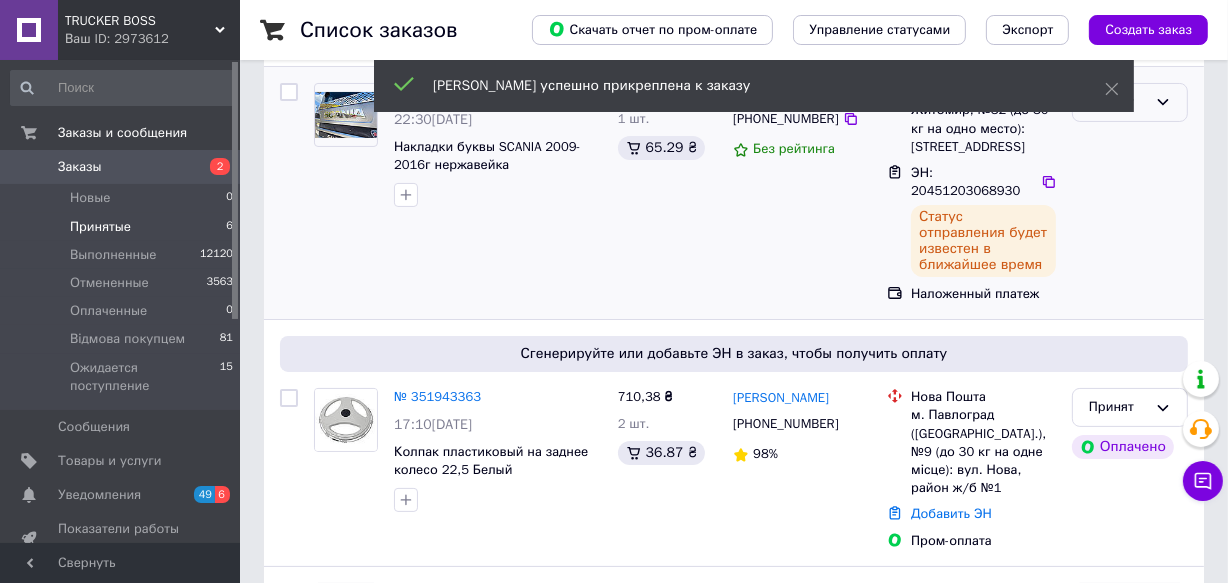 click 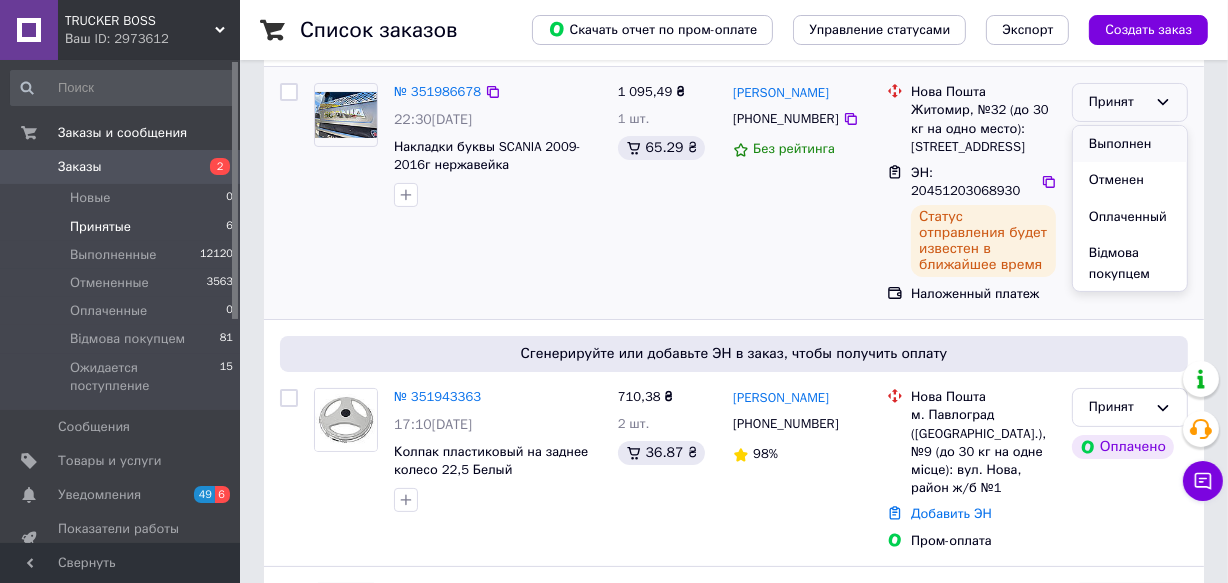 click on "Выполнен" at bounding box center (1130, 144) 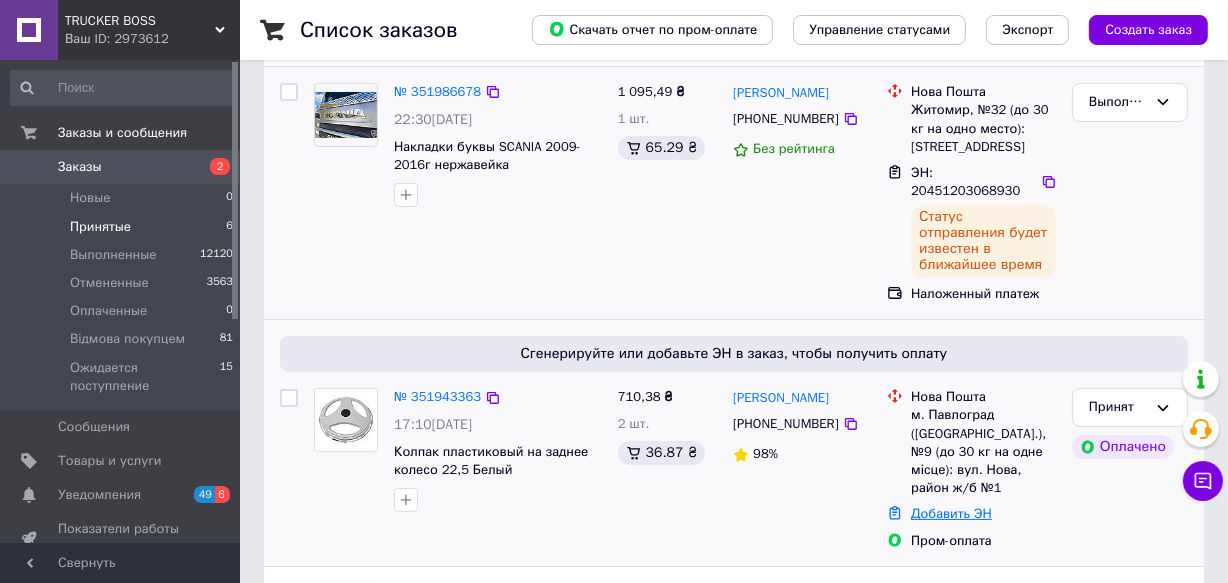 click on "Добавить ЭН" at bounding box center [951, 513] 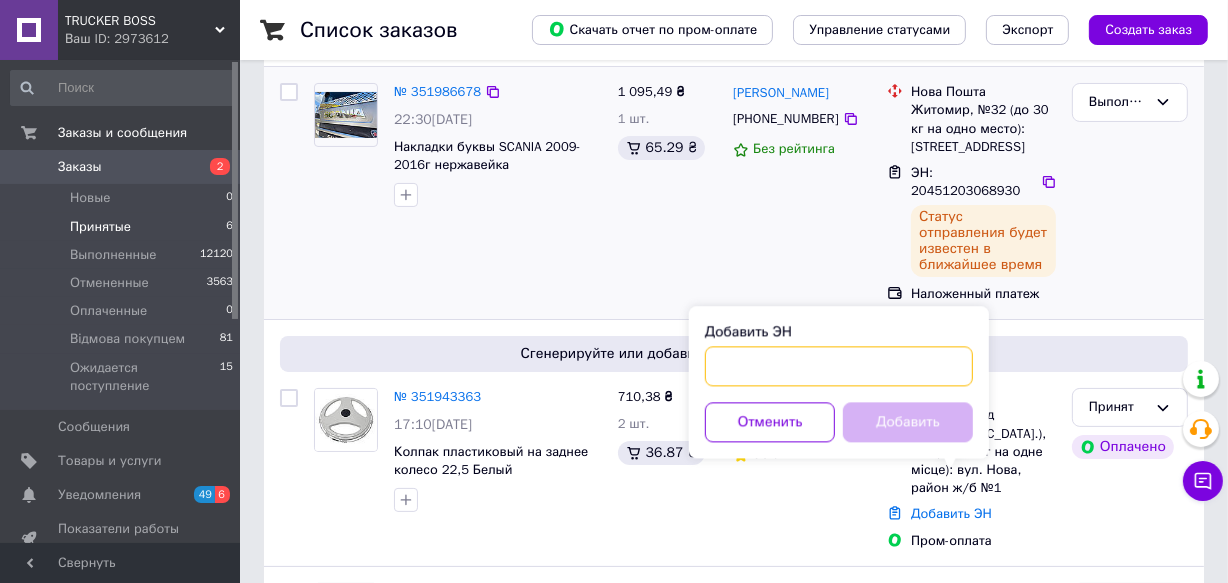 click on "Добавить ЭН" at bounding box center [839, 366] 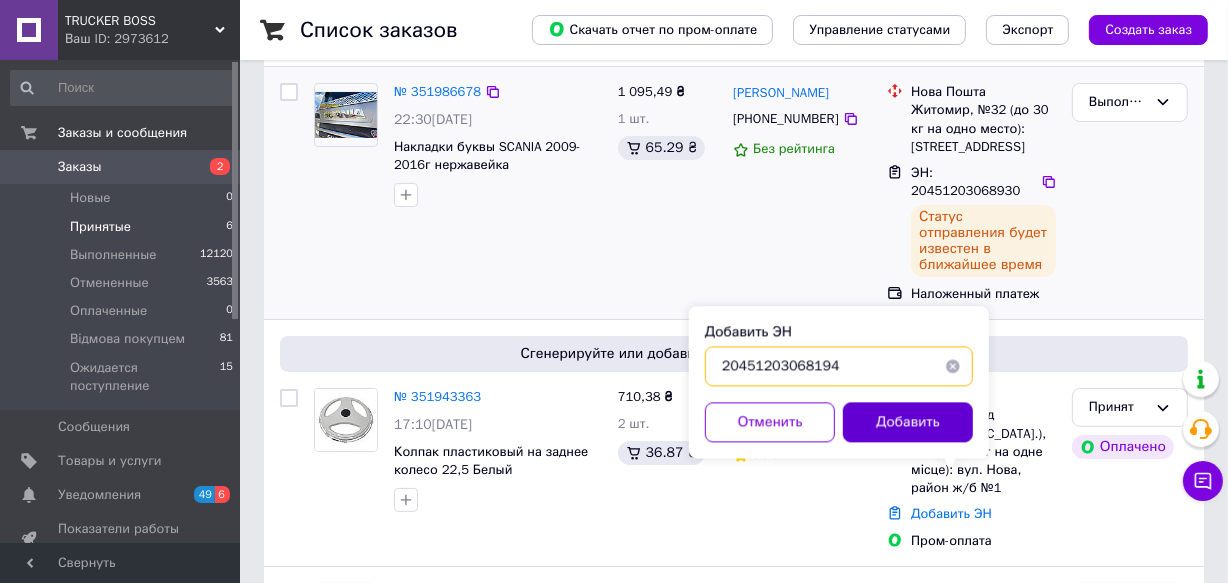 type on "20451203068194" 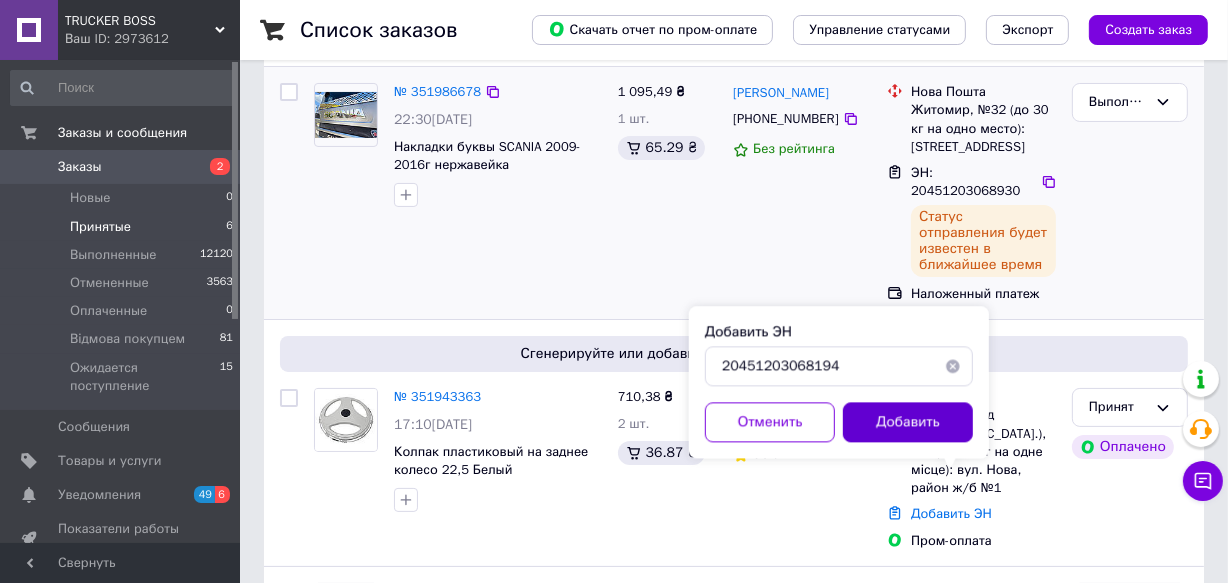 click on "Добавить" at bounding box center (908, 422) 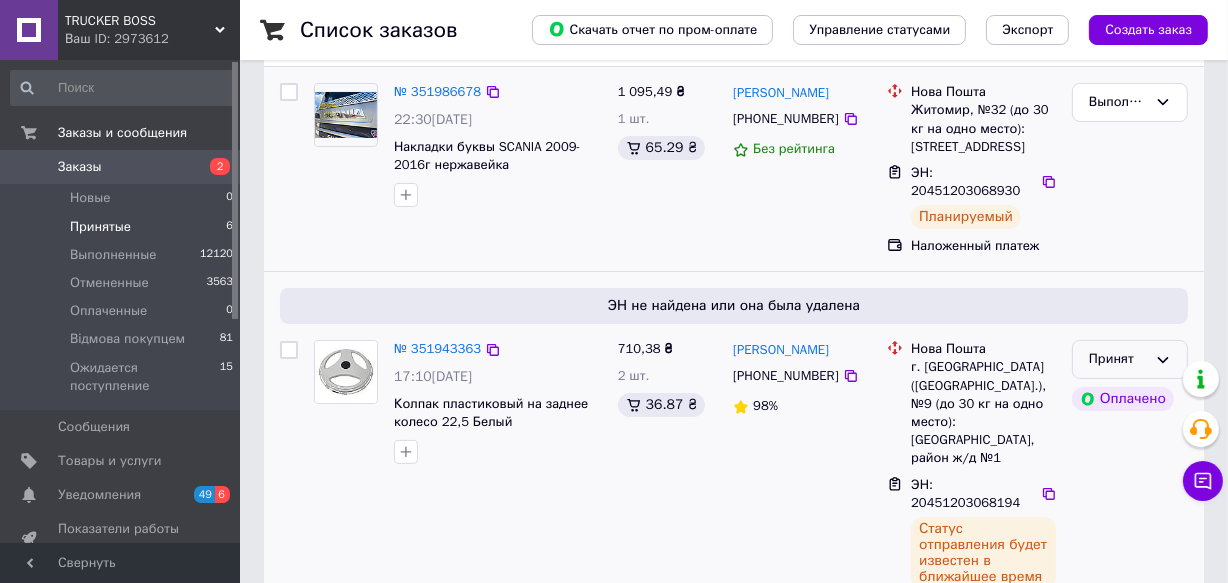 click 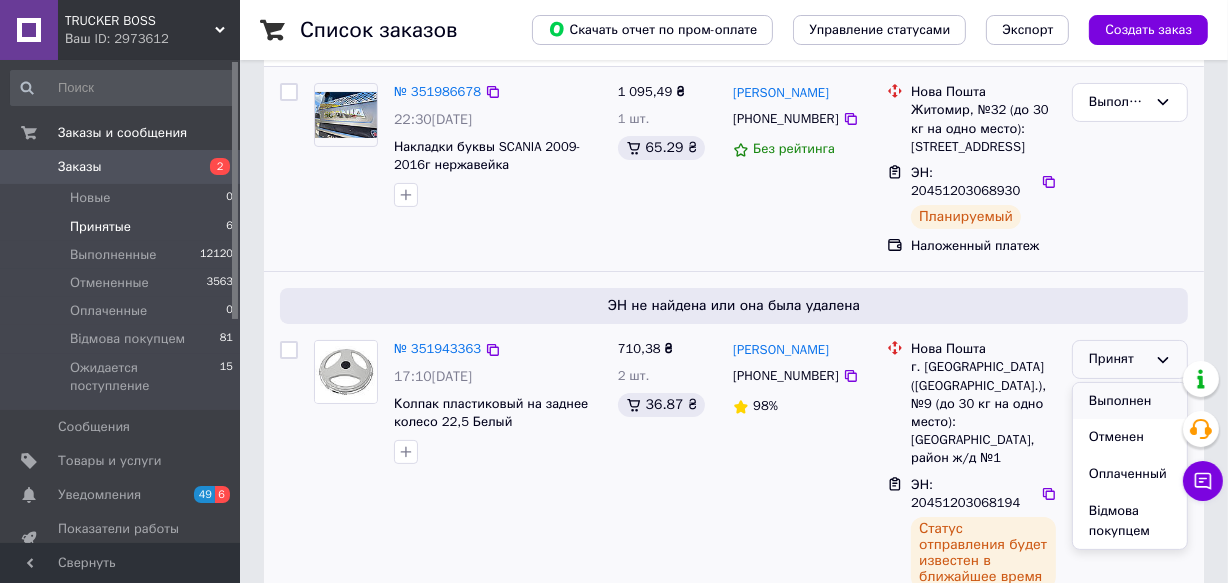 click on "Выполнен" at bounding box center (1130, 401) 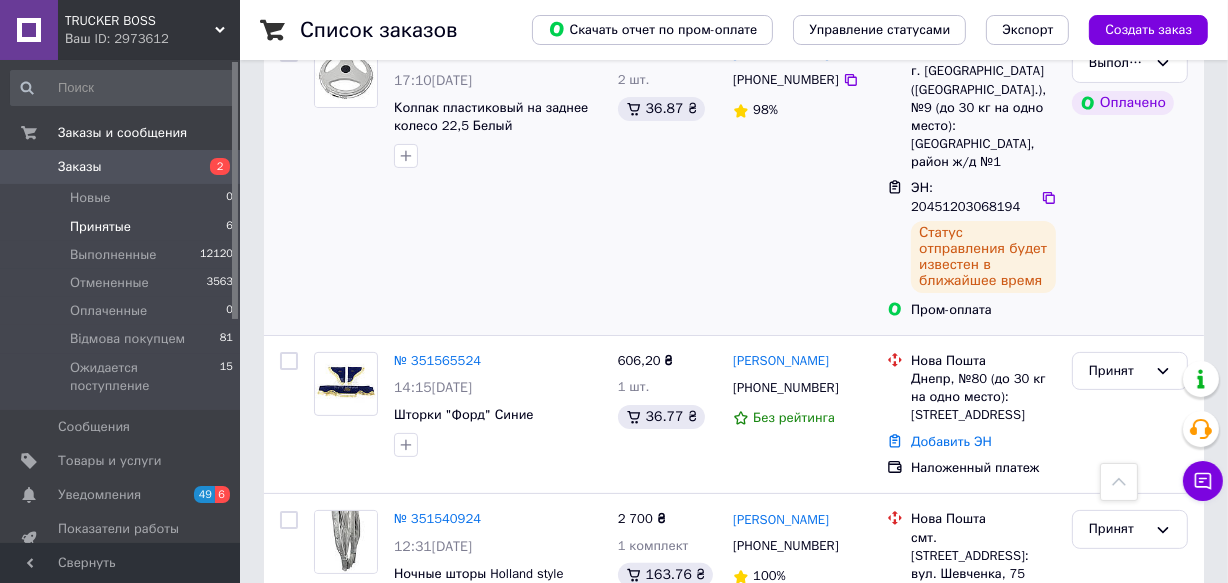 scroll, scrollTop: 349, scrollLeft: 0, axis: vertical 